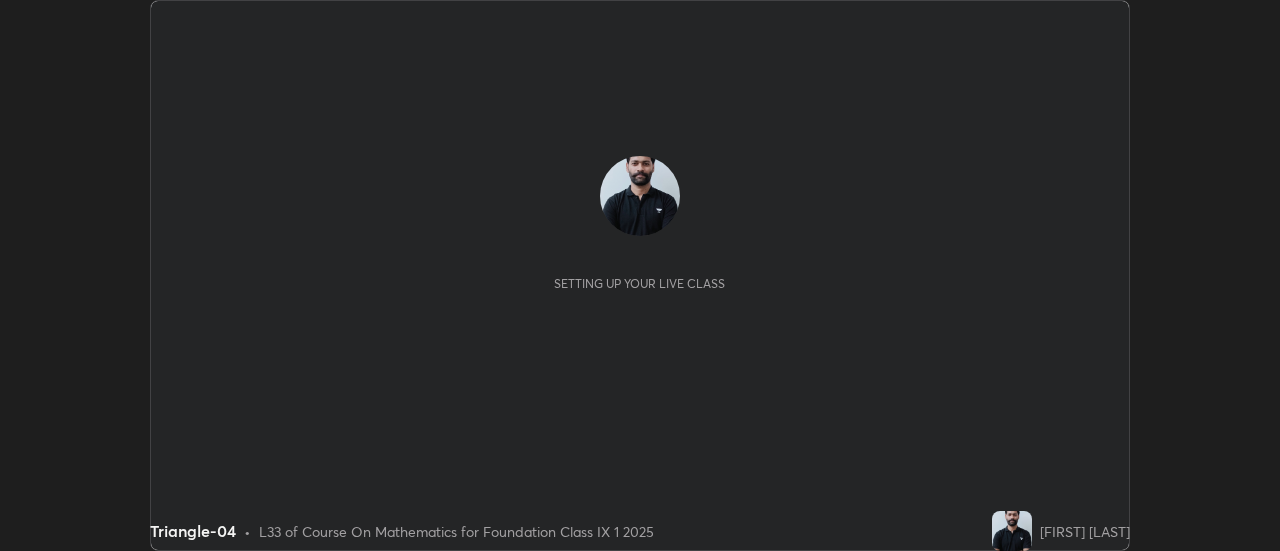 scroll, scrollTop: 0, scrollLeft: 0, axis: both 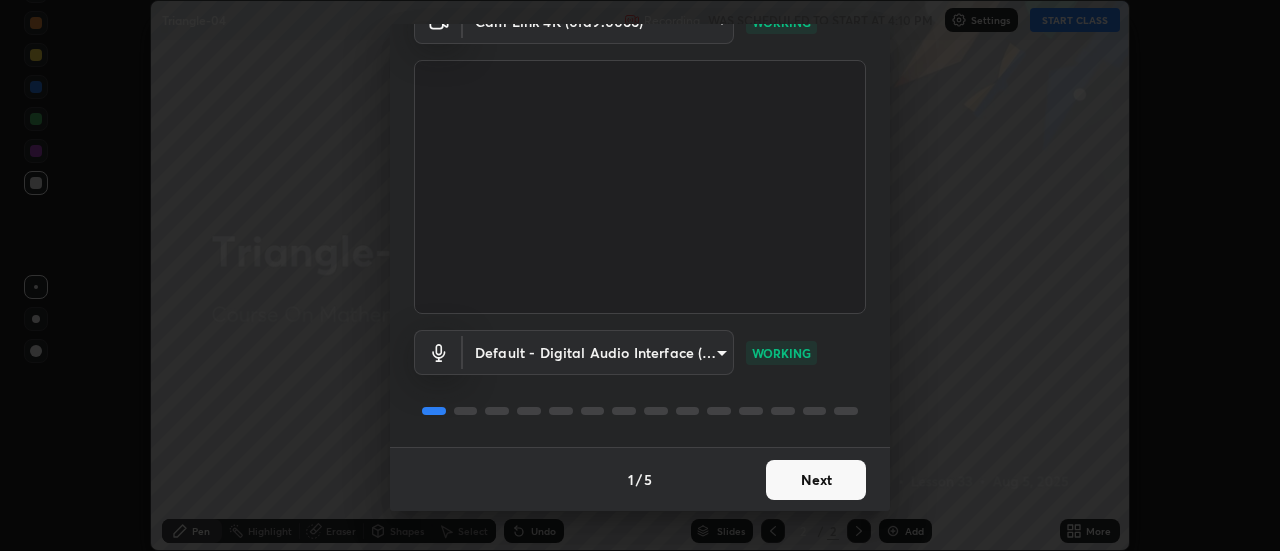 click on "Next" at bounding box center (816, 480) 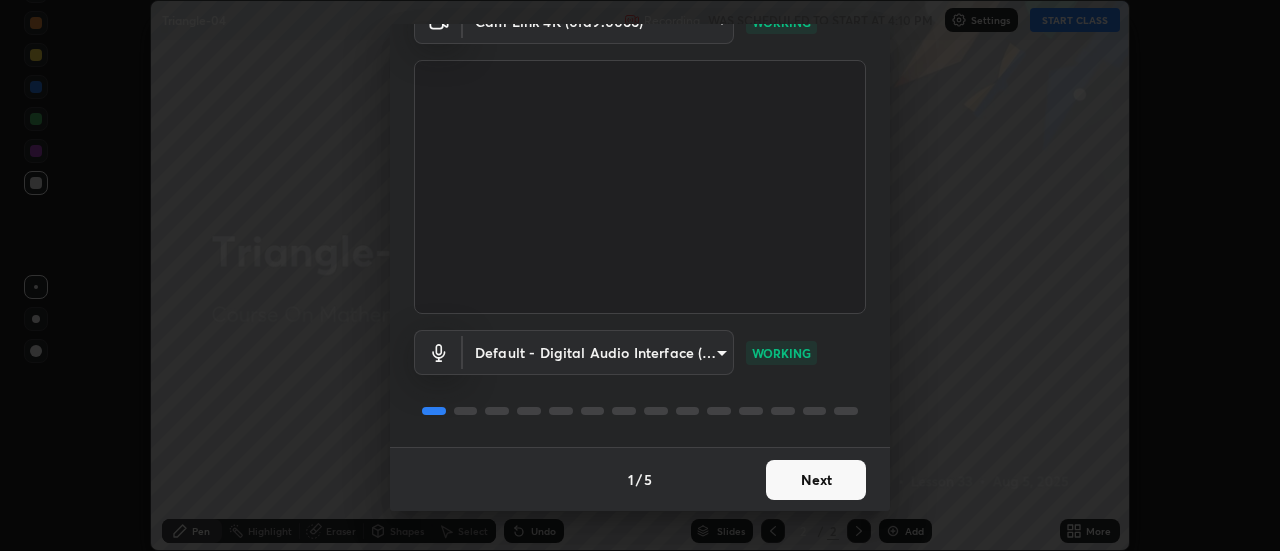 scroll, scrollTop: 0, scrollLeft: 0, axis: both 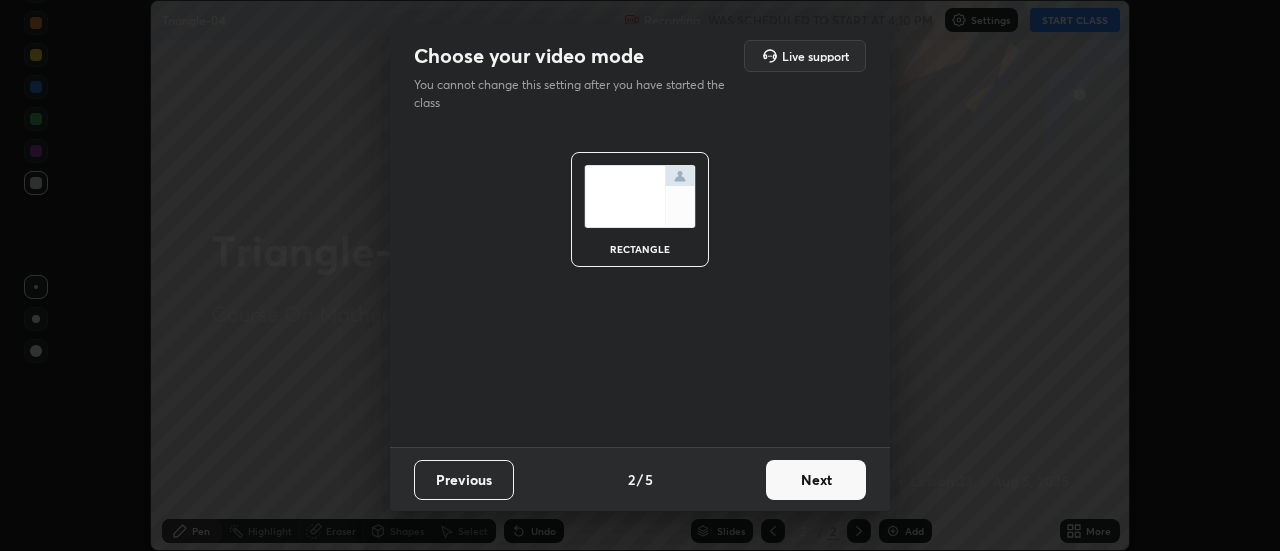 click on "Next" at bounding box center [816, 480] 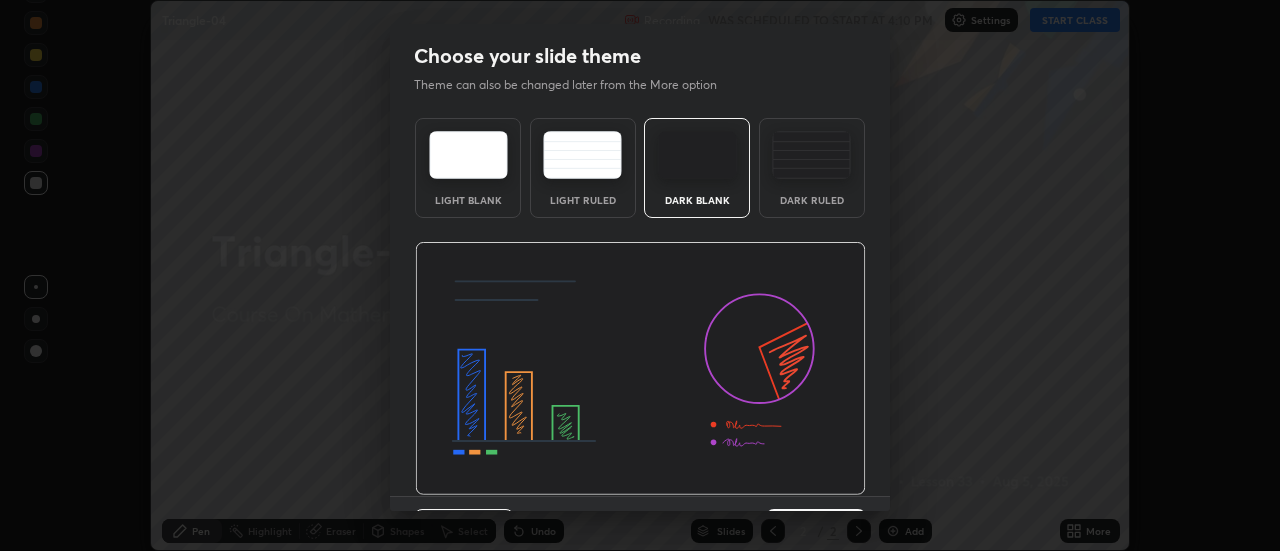 click on "Dark Ruled" at bounding box center (812, 200) 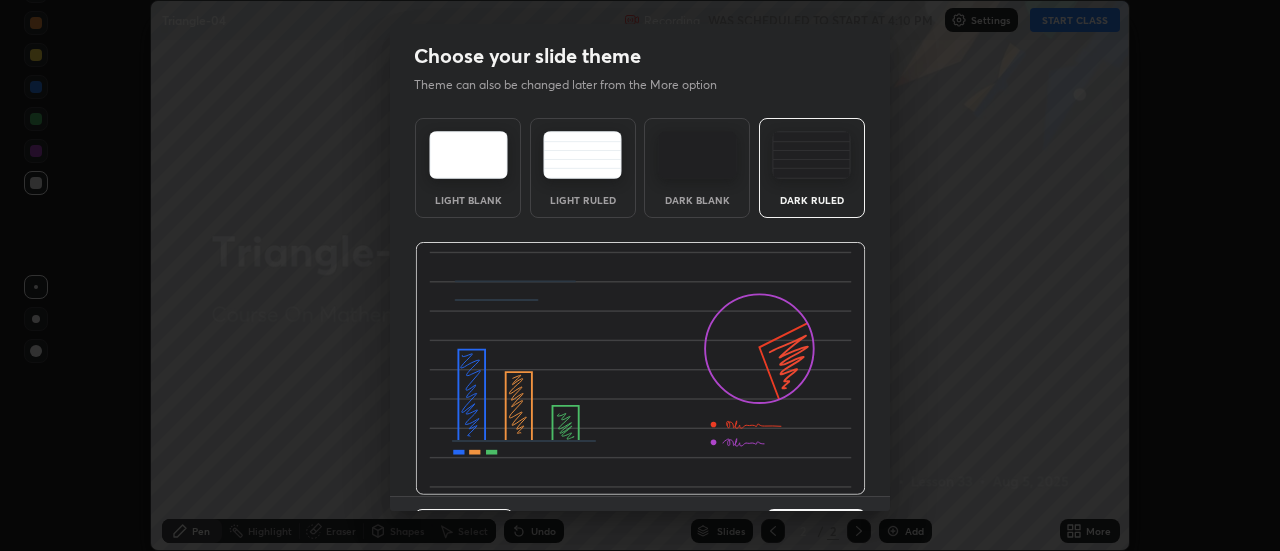 scroll, scrollTop: 49, scrollLeft: 0, axis: vertical 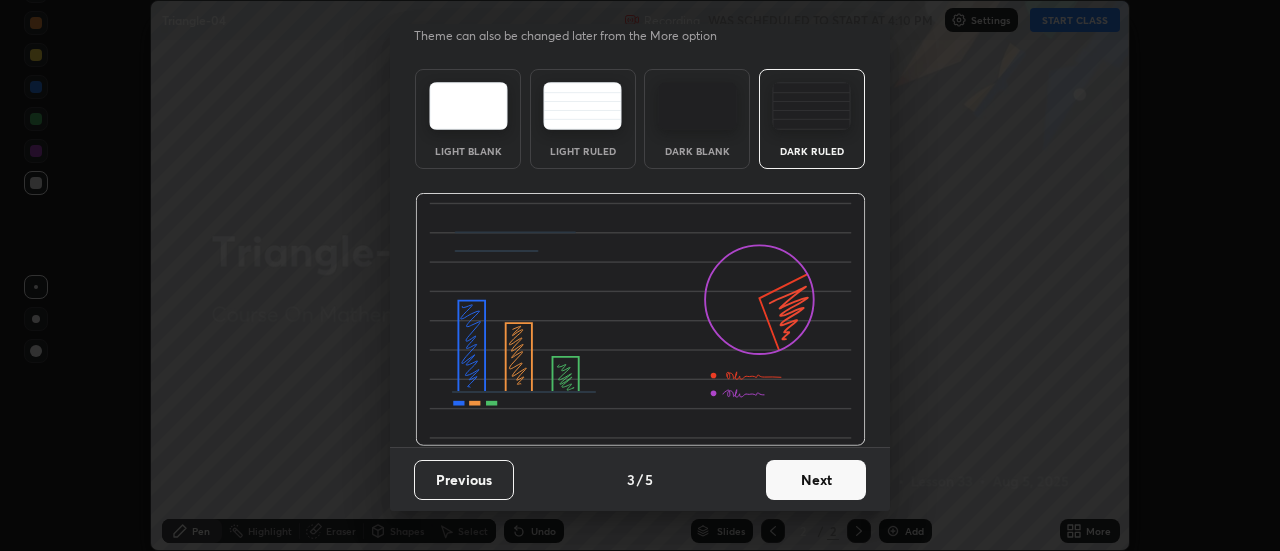 click on "Next" at bounding box center [816, 480] 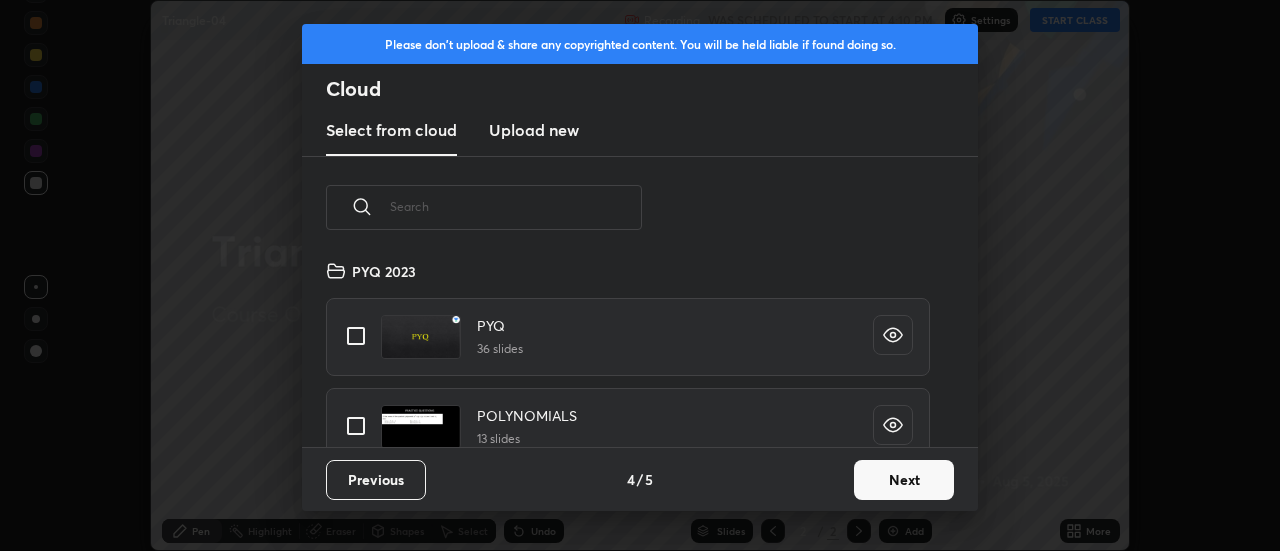 click on "Next" at bounding box center (904, 480) 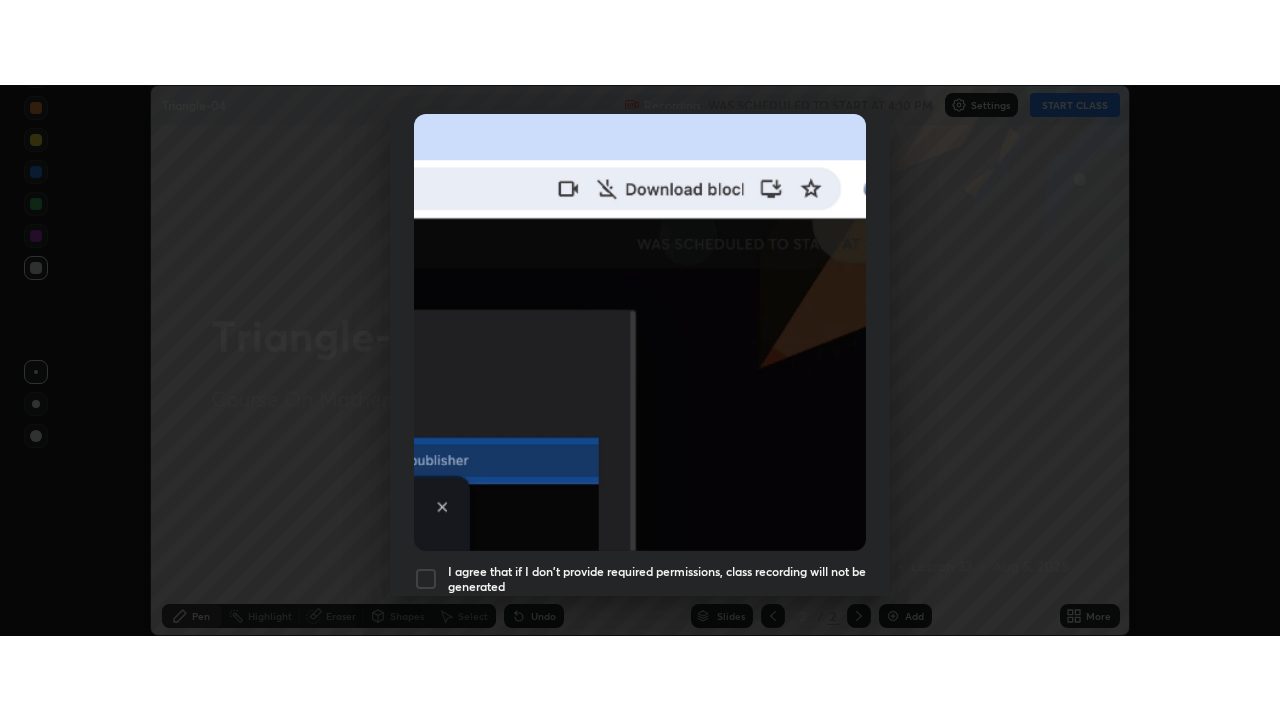 scroll, scrollTop: 513, scrollLeft: 0, axis: vertical 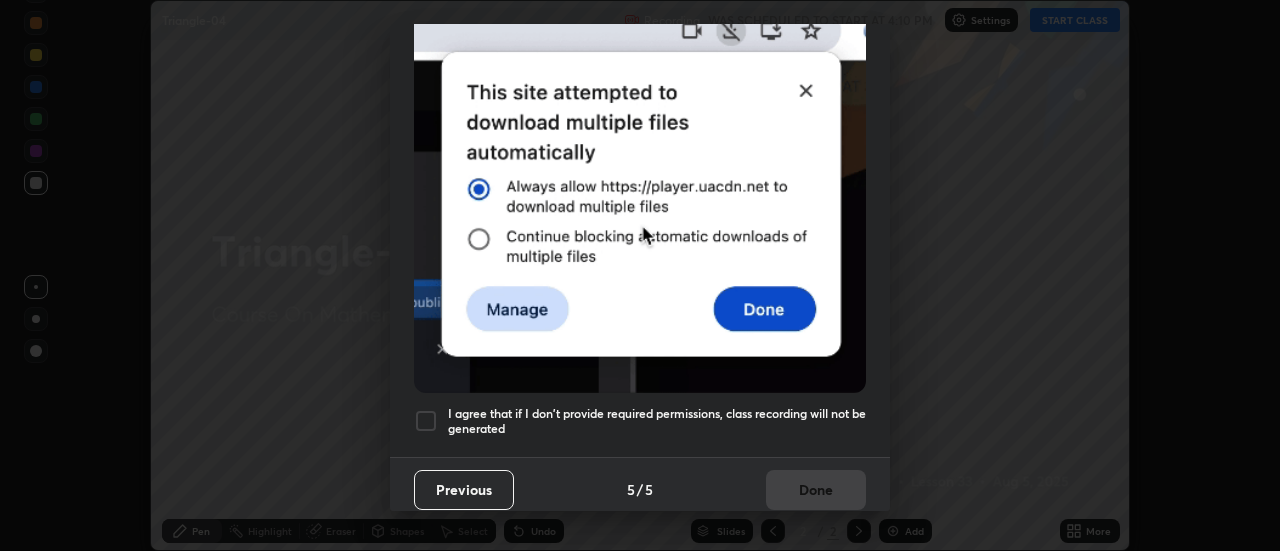 click on "I agree that if I don't provide required permissions, class recording will not be generated" at bounding box center [657, 421] 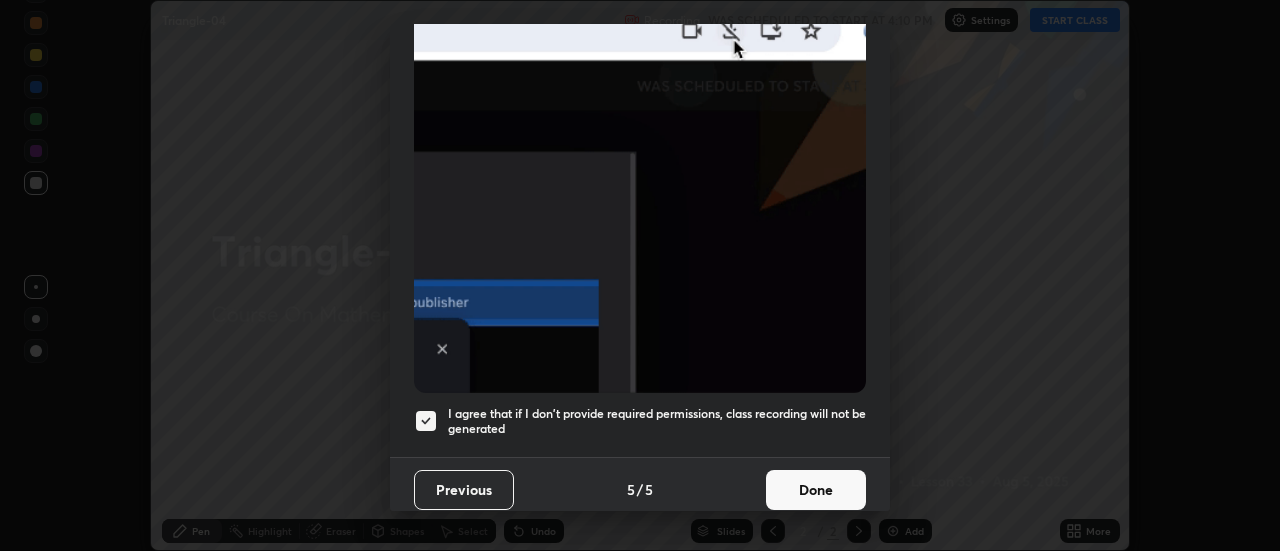 click on "Done" at bounding box center [816, 490] 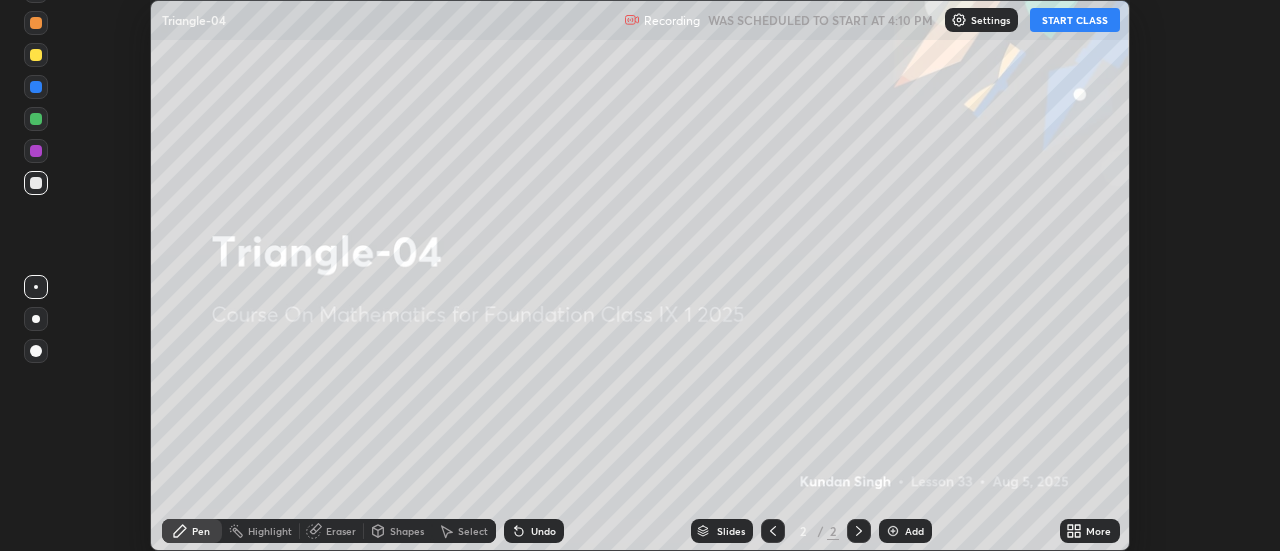 click on "START CLASS" at bounding box center [1075, 20] 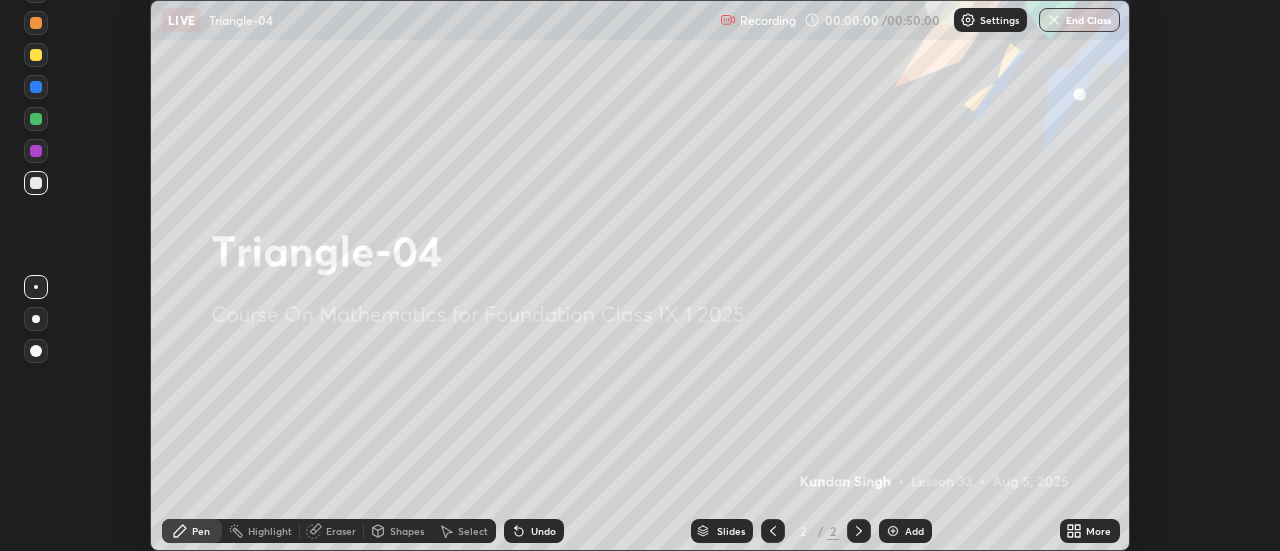 click on "More" at bounding box center [1098, 531] 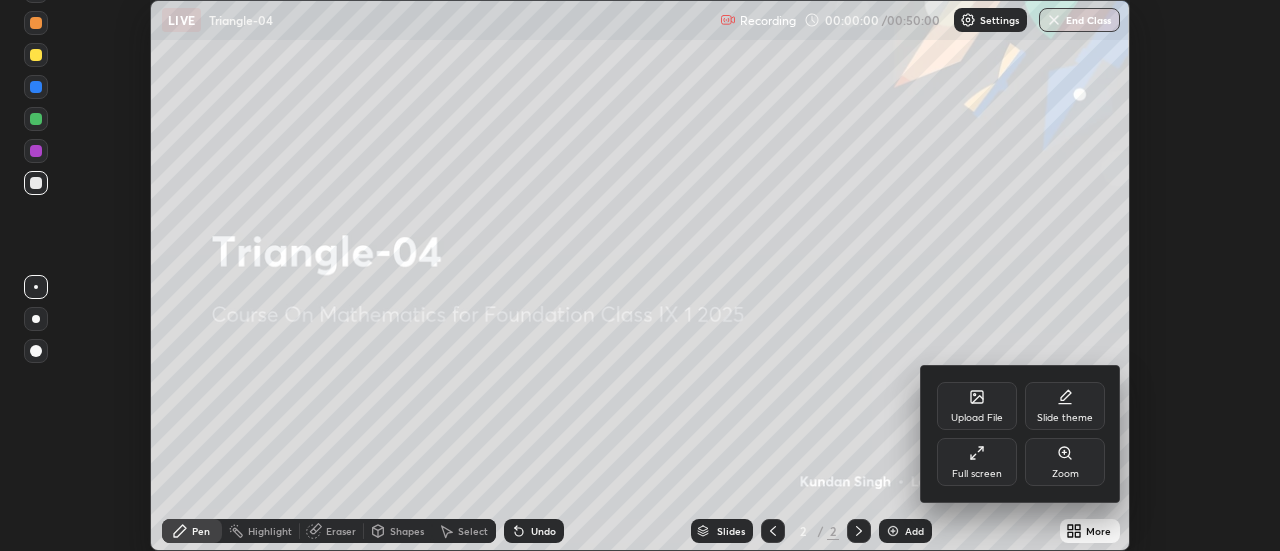 click on "Full screen" at bounding box center (977, 462) 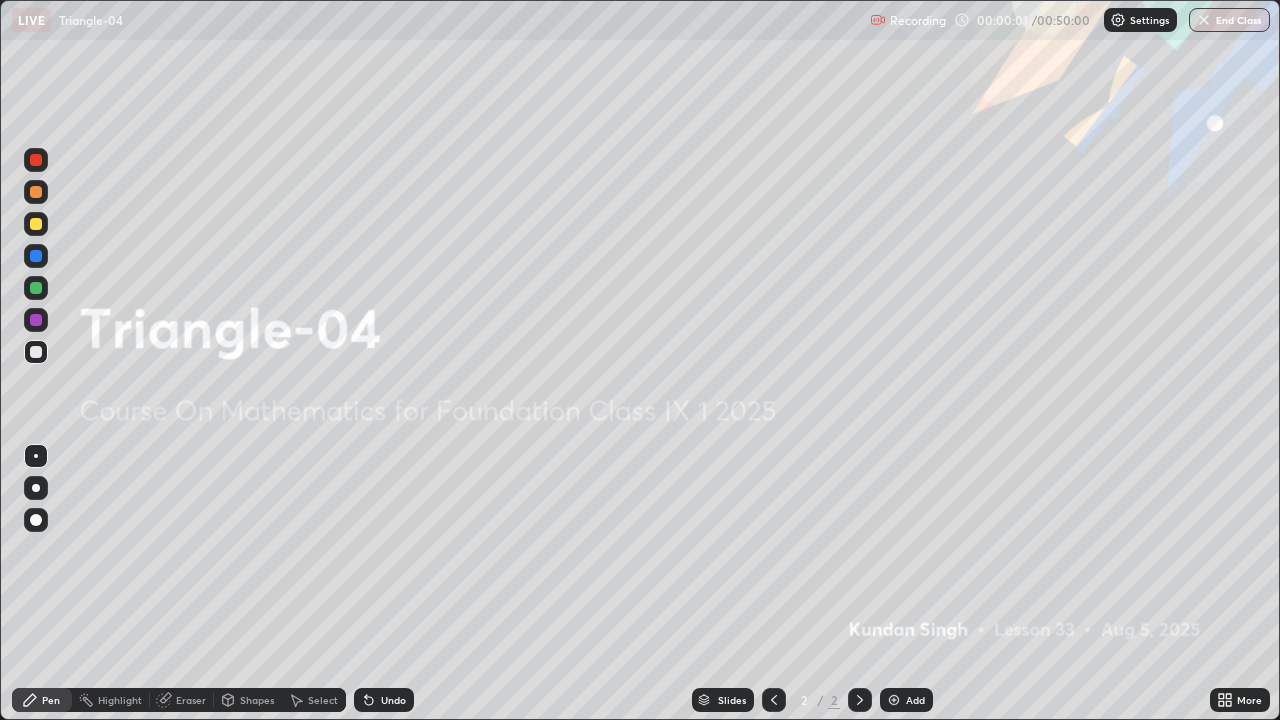 scroll, scrollTop: 99280, scrollLeft: 98720, axis: both 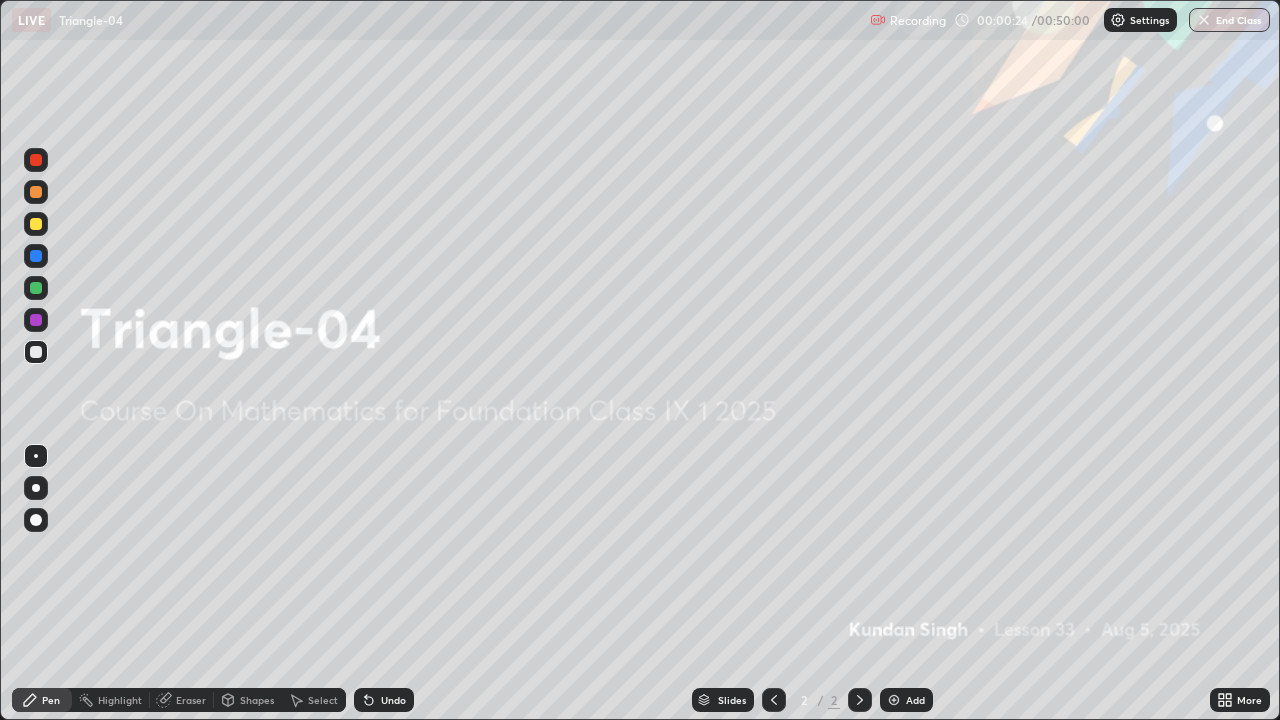 click on "Add" at bounding box center [915, 700] 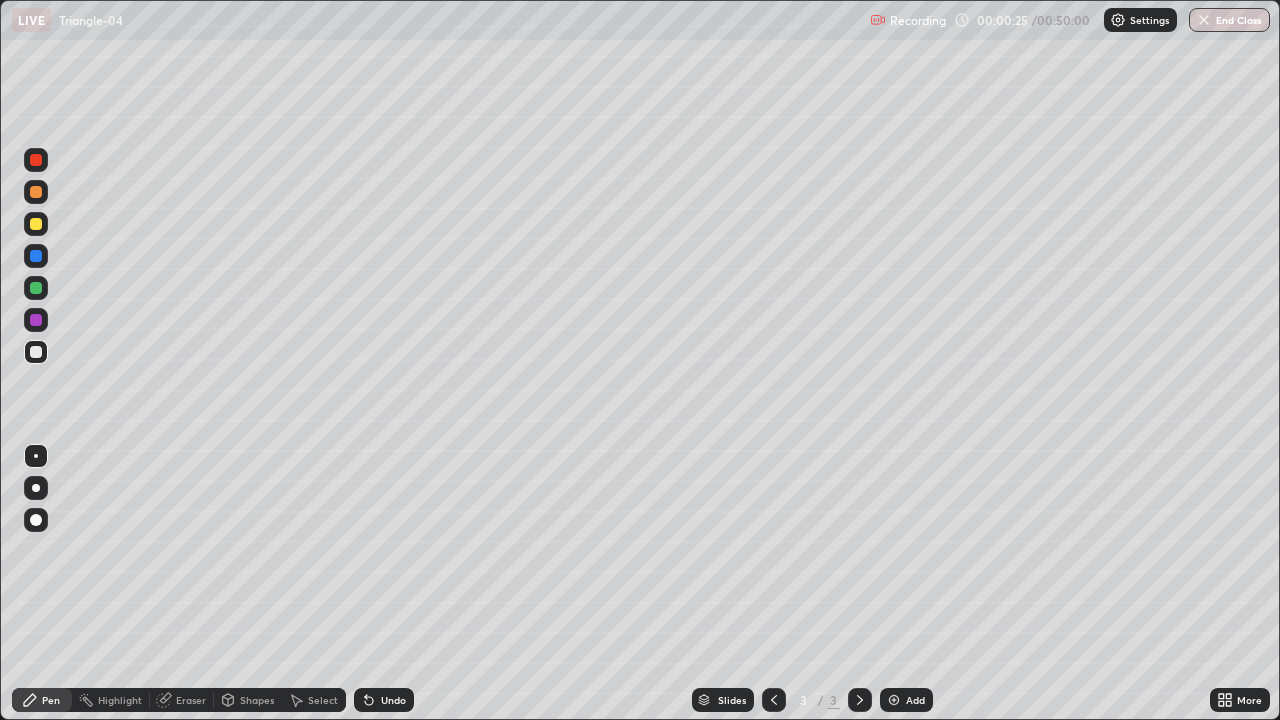 click at bounding box center (36, 488) 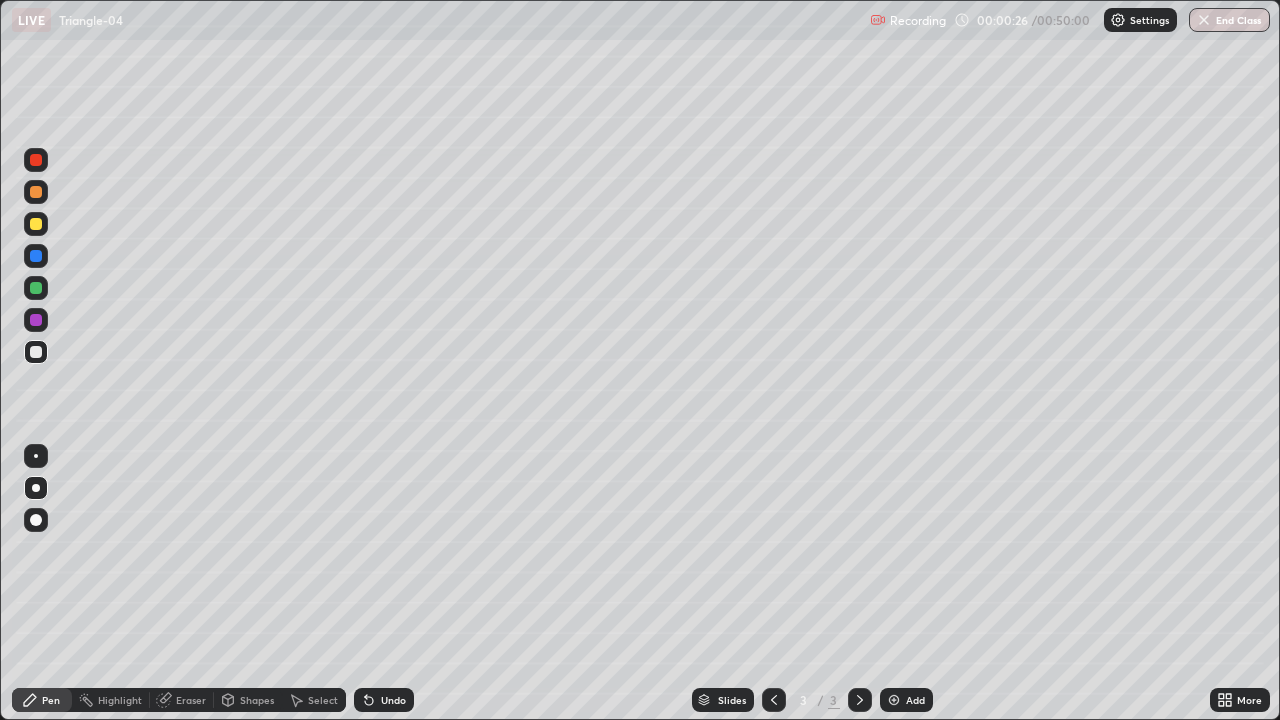 click at bounding box center (36, 224) 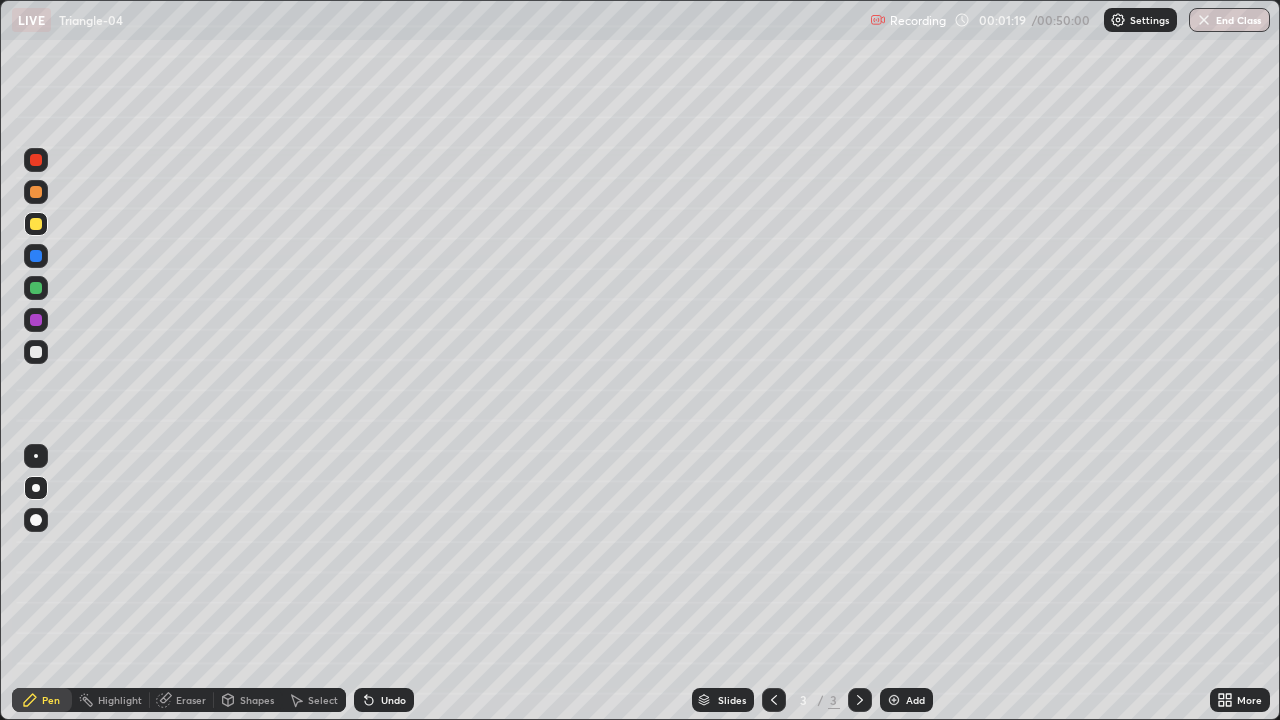 click at bounding box center [36, 224] 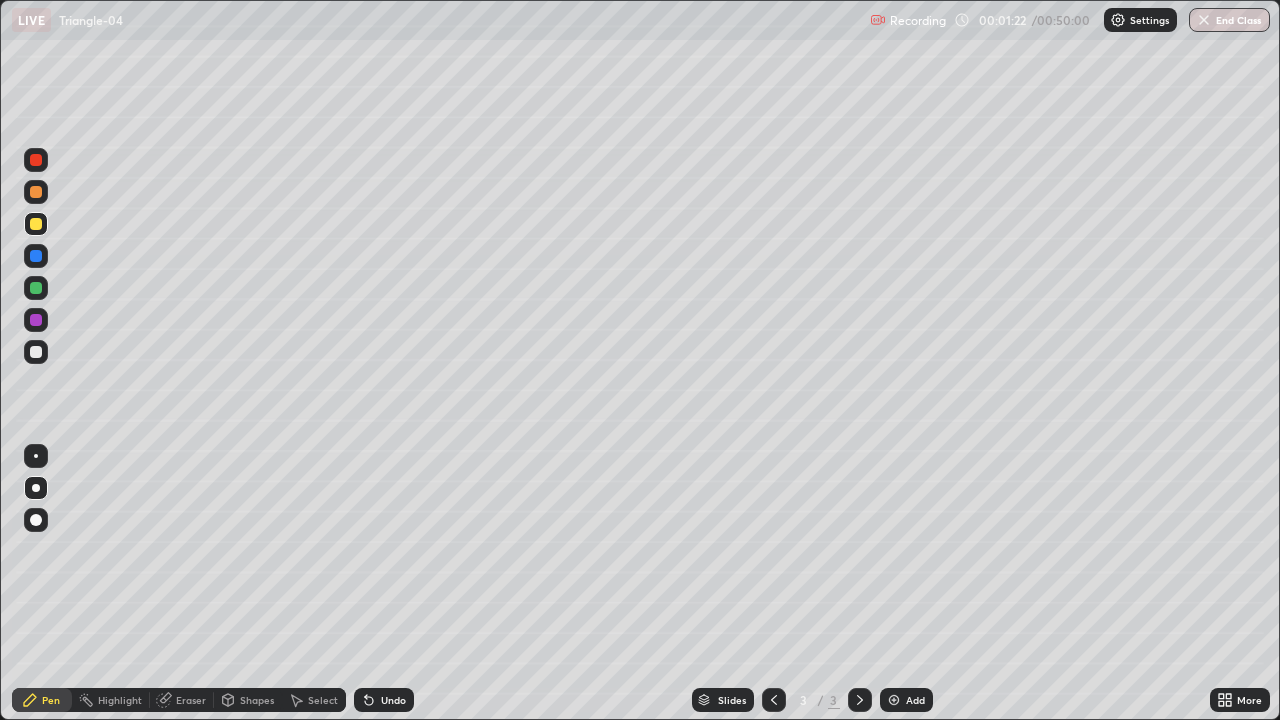 click at bounding box center [36, 488] 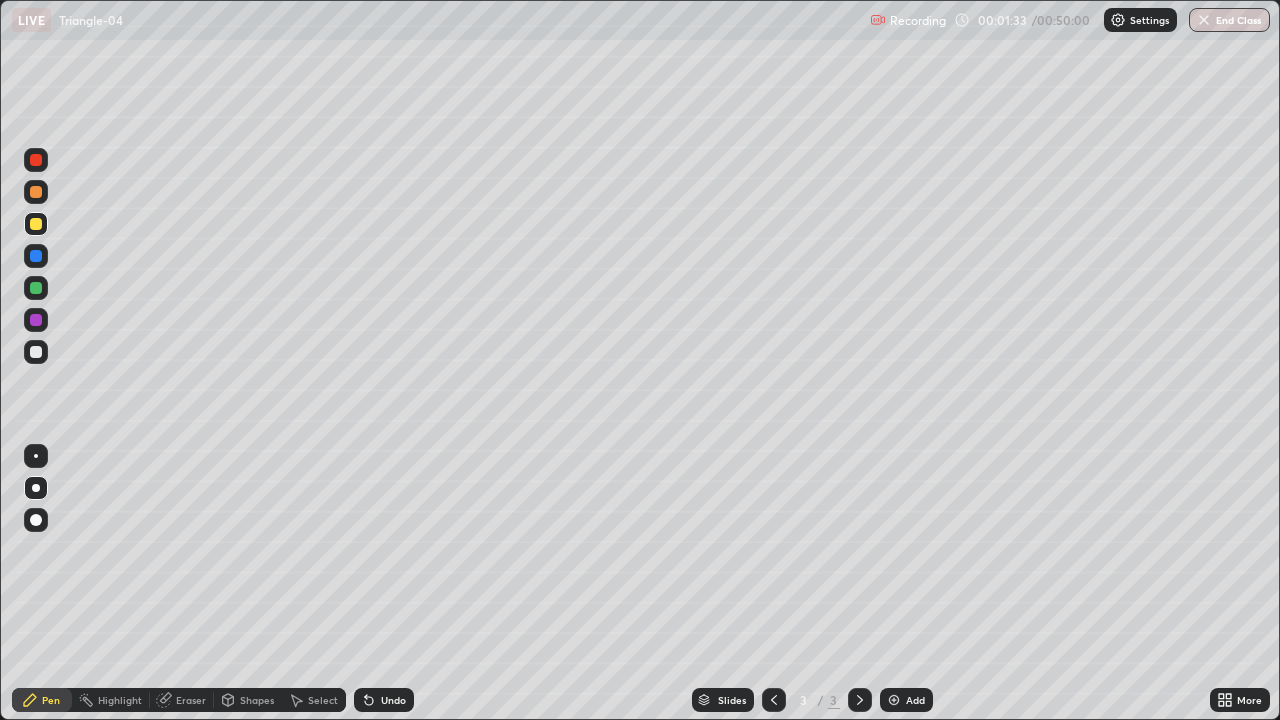 click on "Undo" at bounding box center (393, 700) 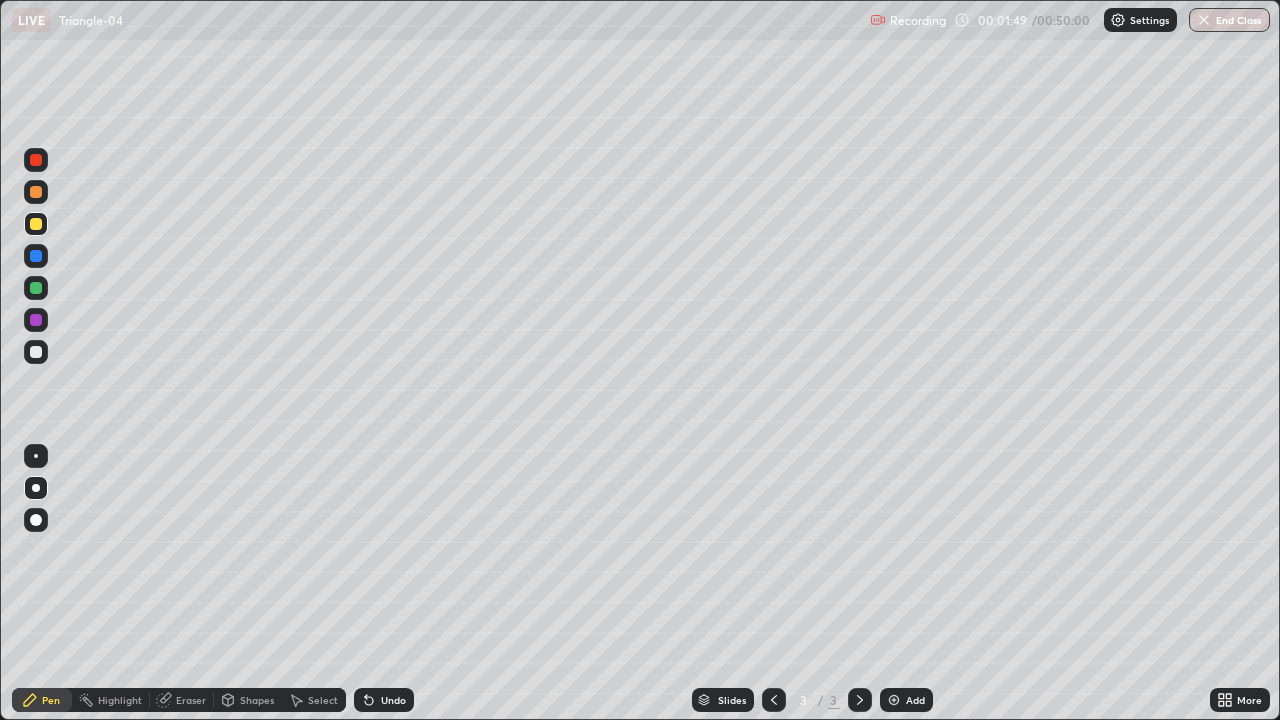 click on "Shapes" at bounding box center (257, 700) 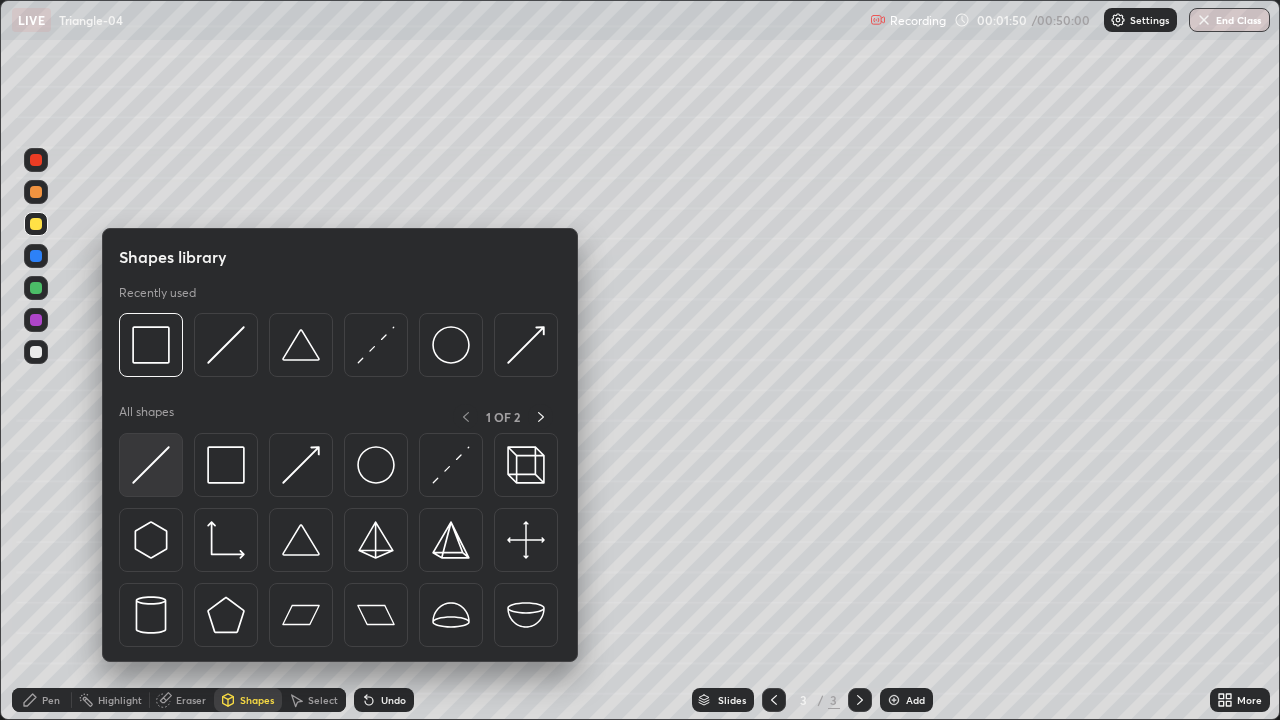 click at bounding box center (151, 465) 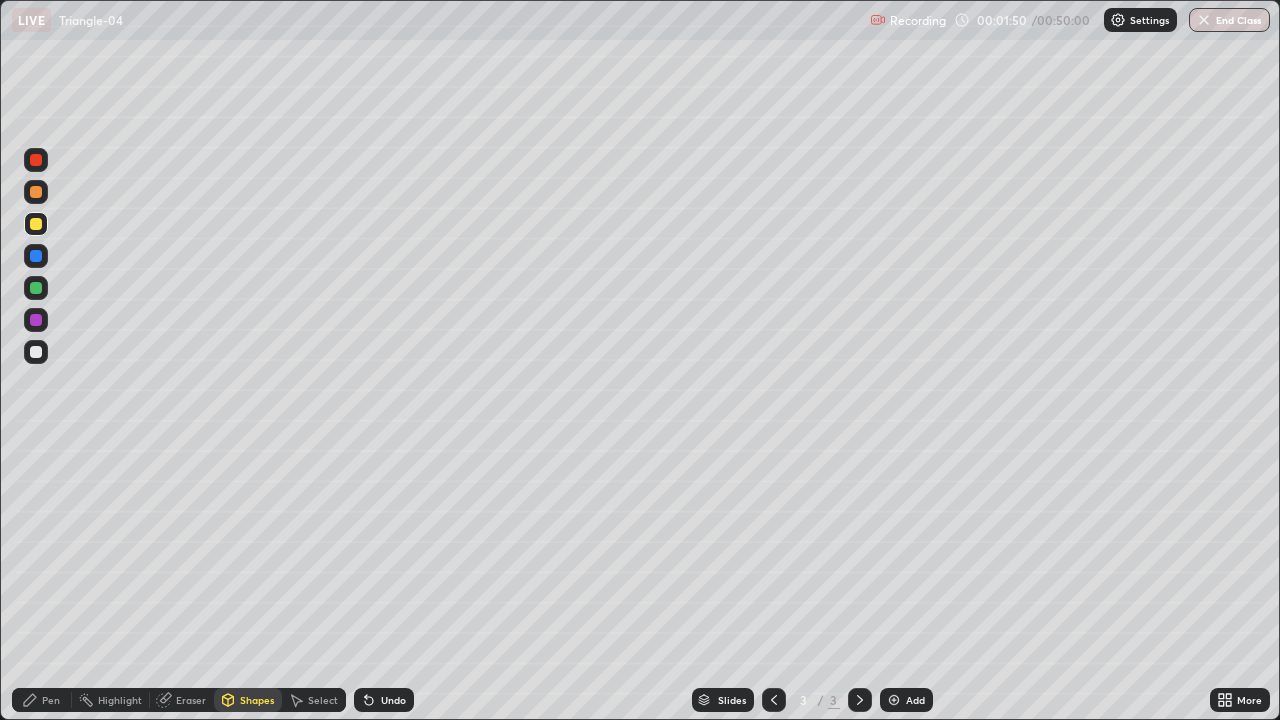 click at bounding box center (36, 352) 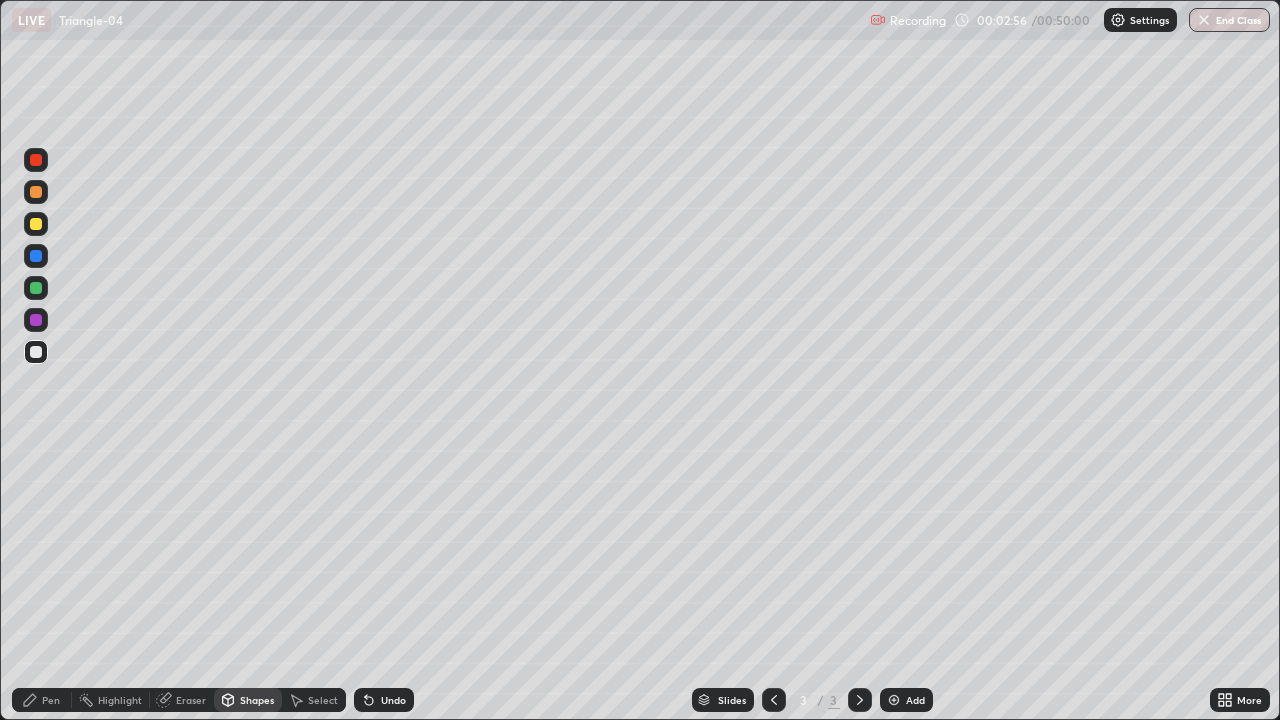 click at bounding box center (36, 352) 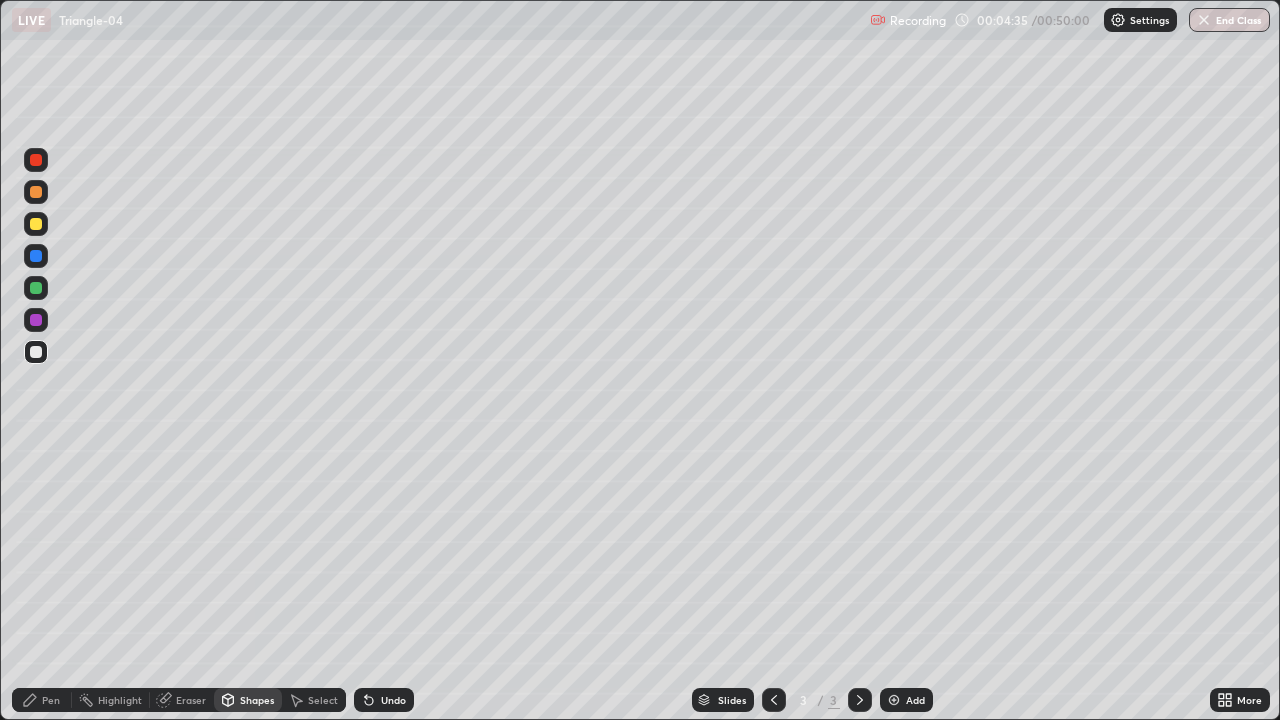 click at bounding box center (36, 352) 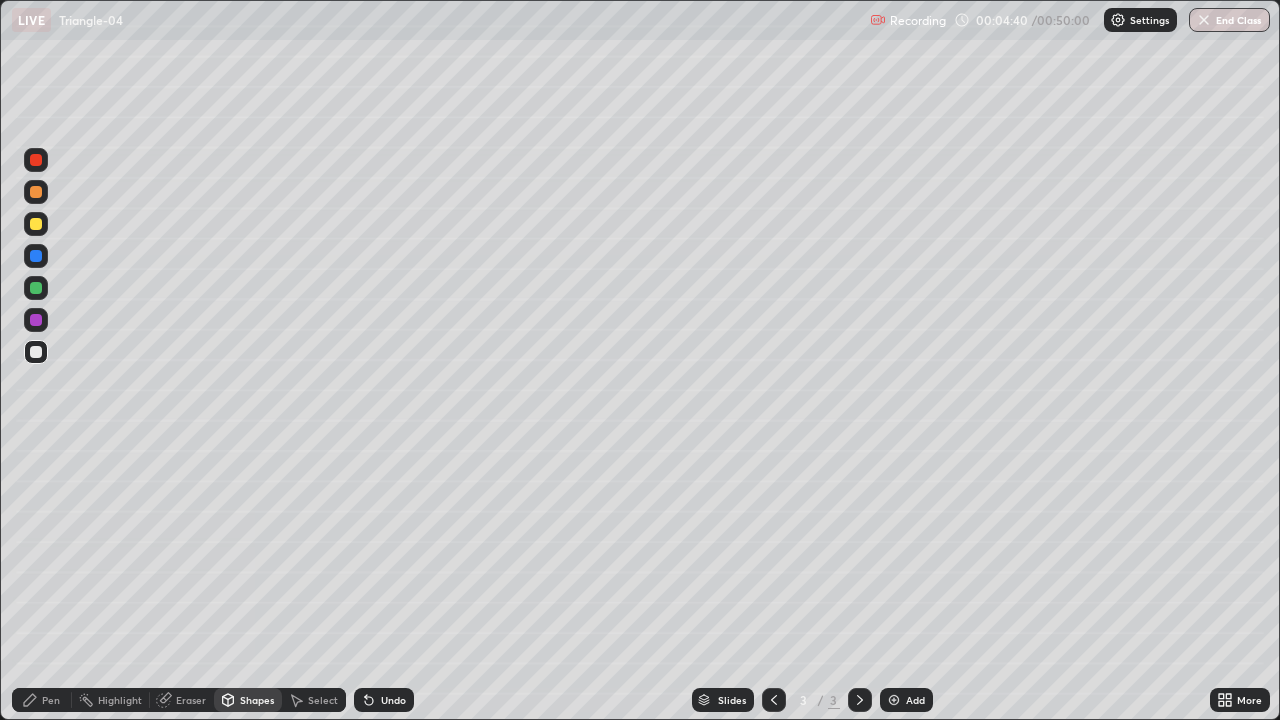 click on "Pen" at bounding box center [51, 700] 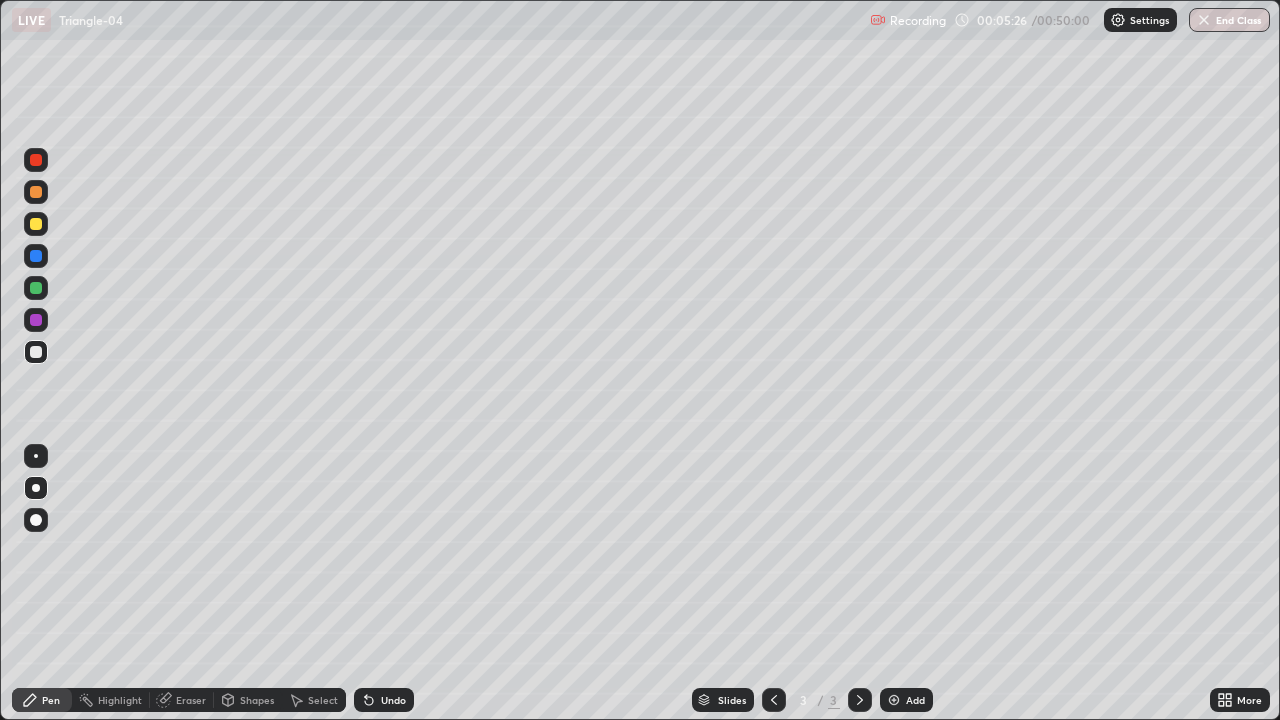 click on "Setting up your live class" at bounding box center (640, 360) 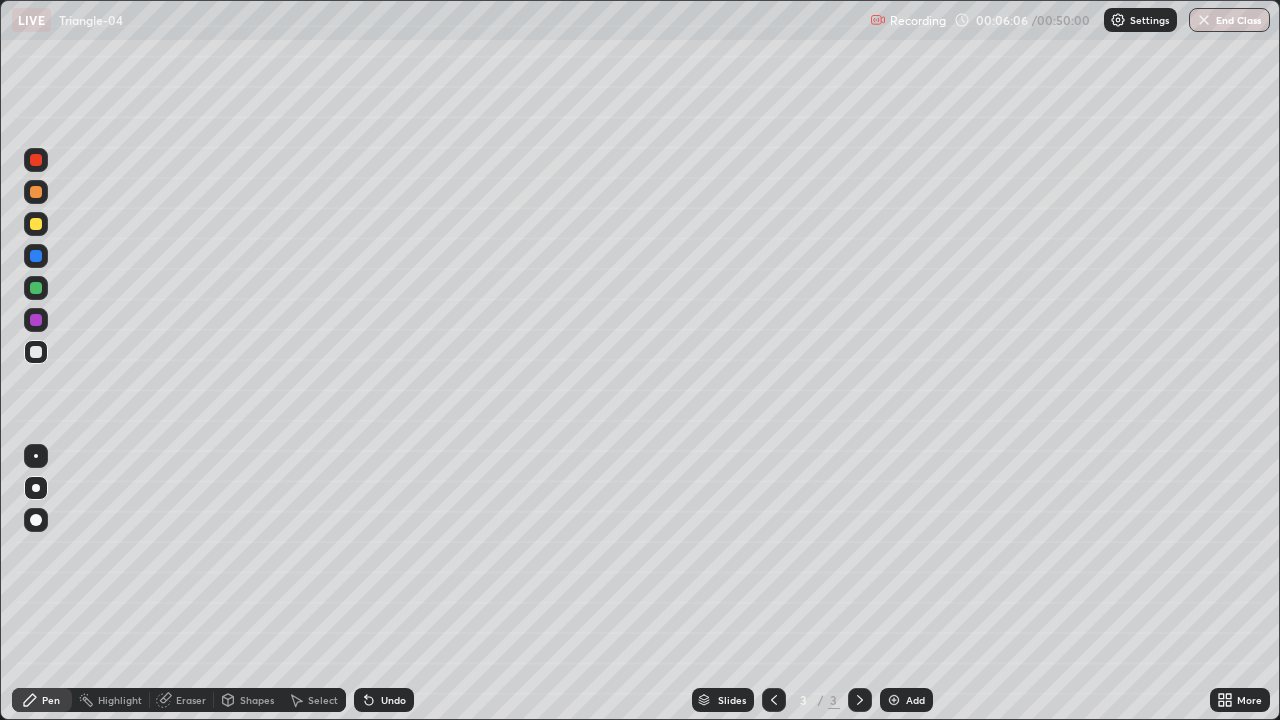 click on "Eraser" at bounding box center (191, 700) 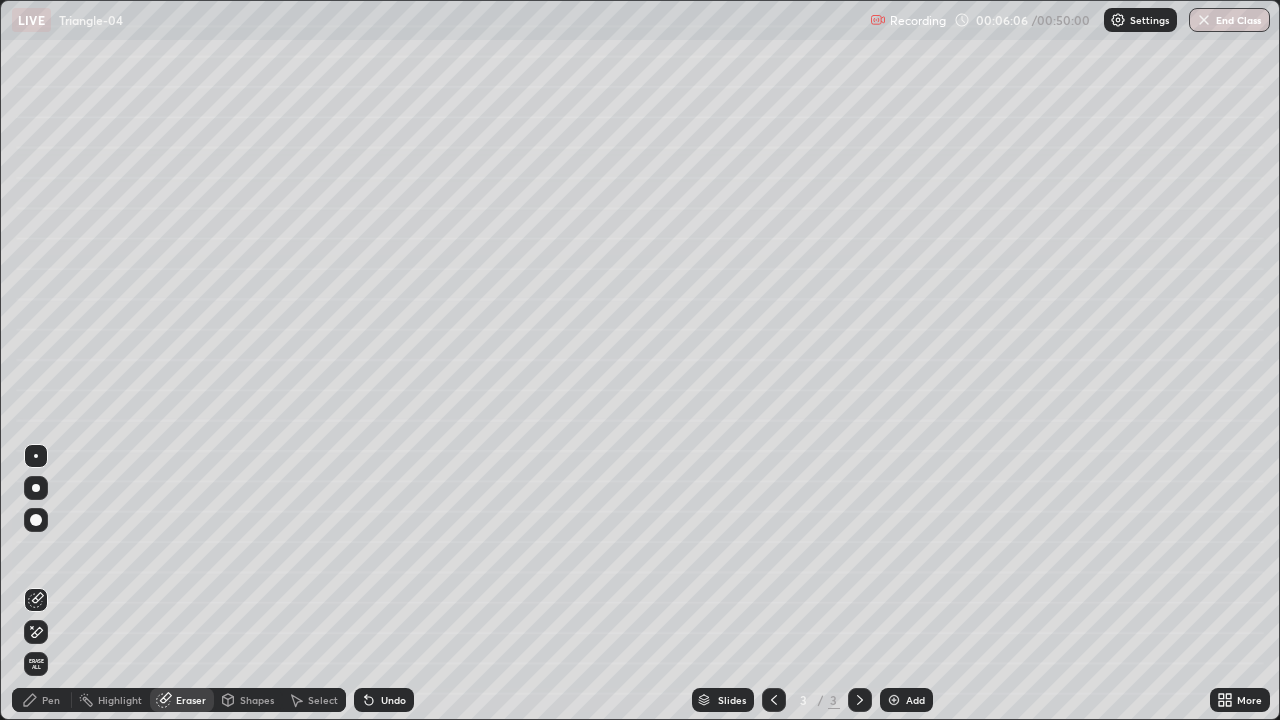 click on "Shapes" at bounding box center (257, 700) 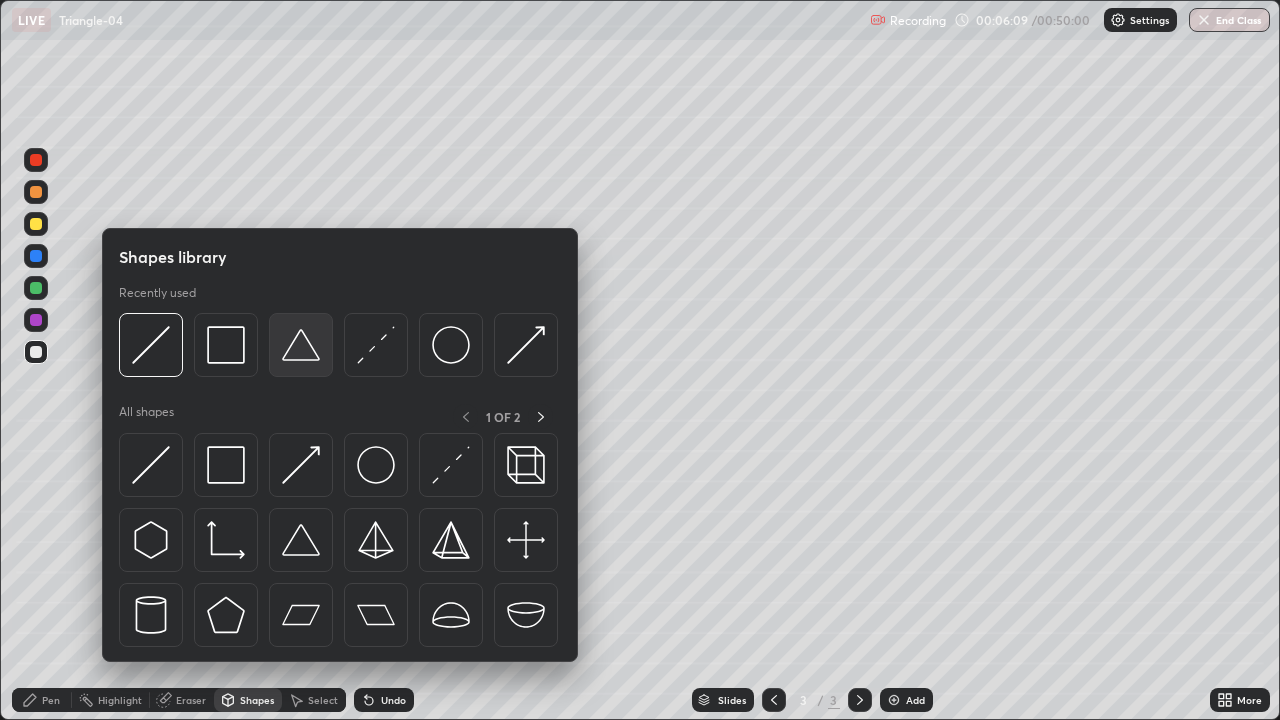 click at bounding box center (301, 345) 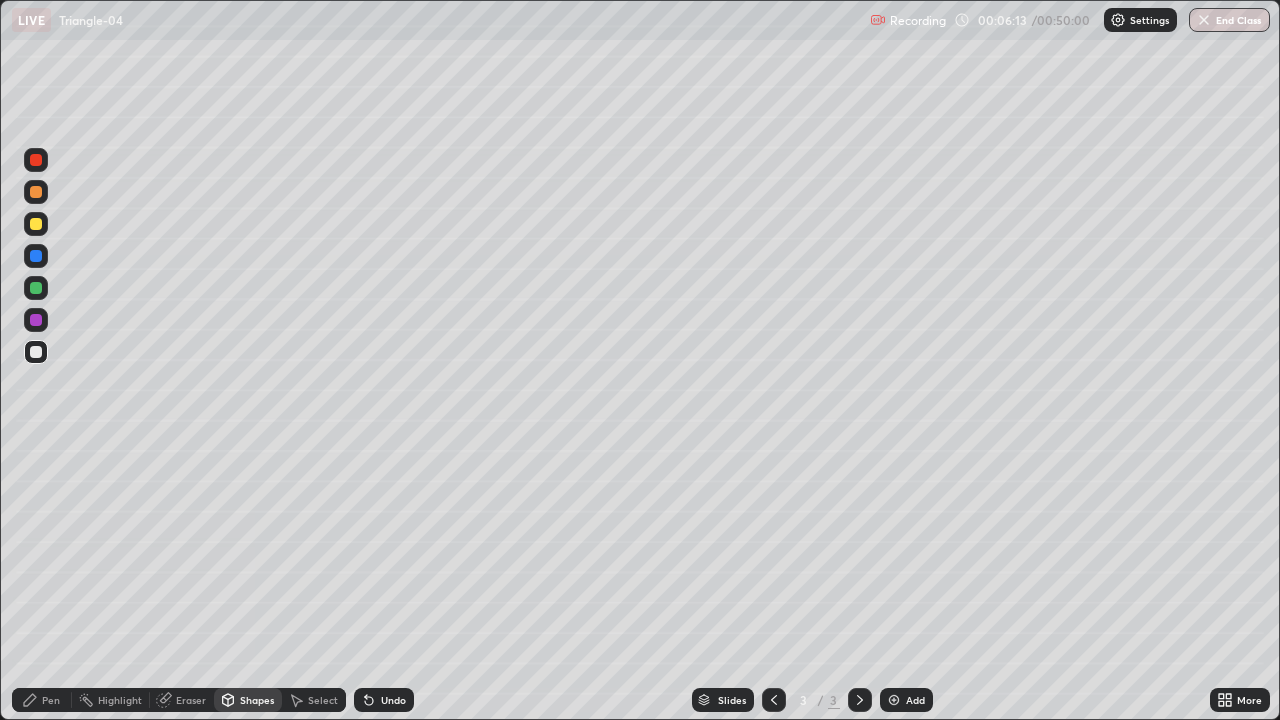 click on "Pen" at bounding box center (42, 700) 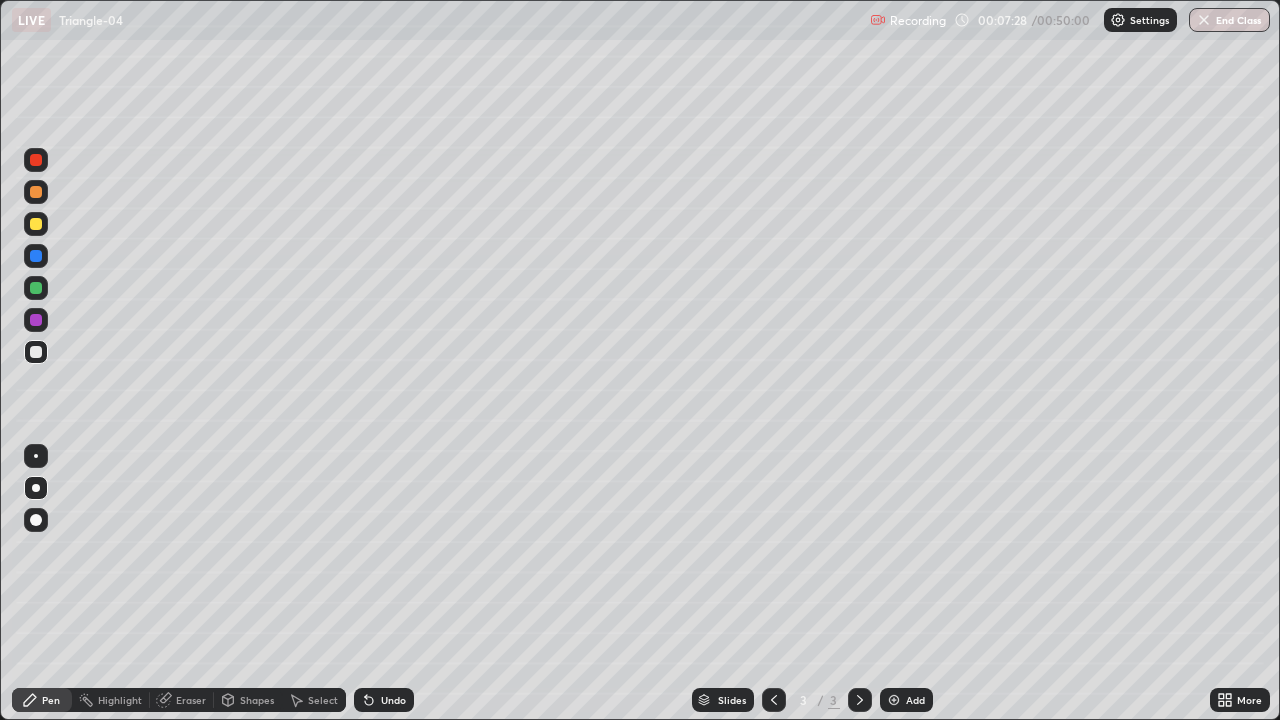 click on "Shapes" at bounding box center [257, 700] 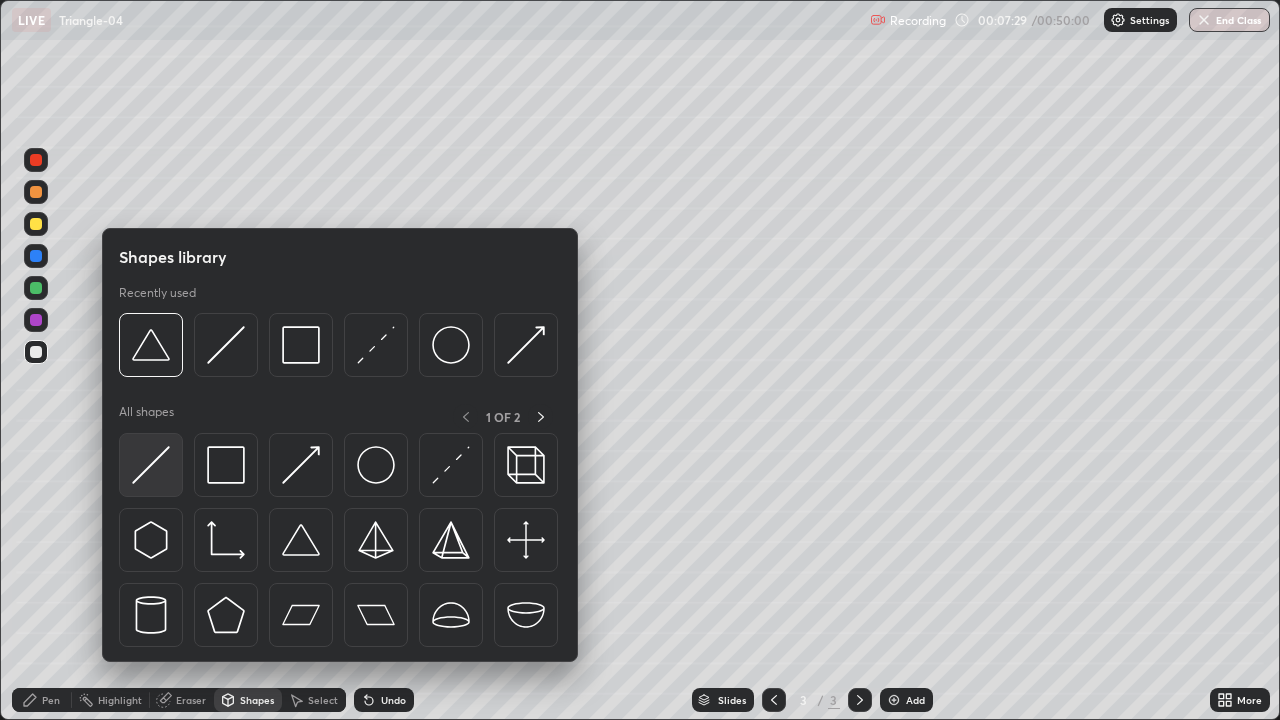 click at bounding box center [151, 465] 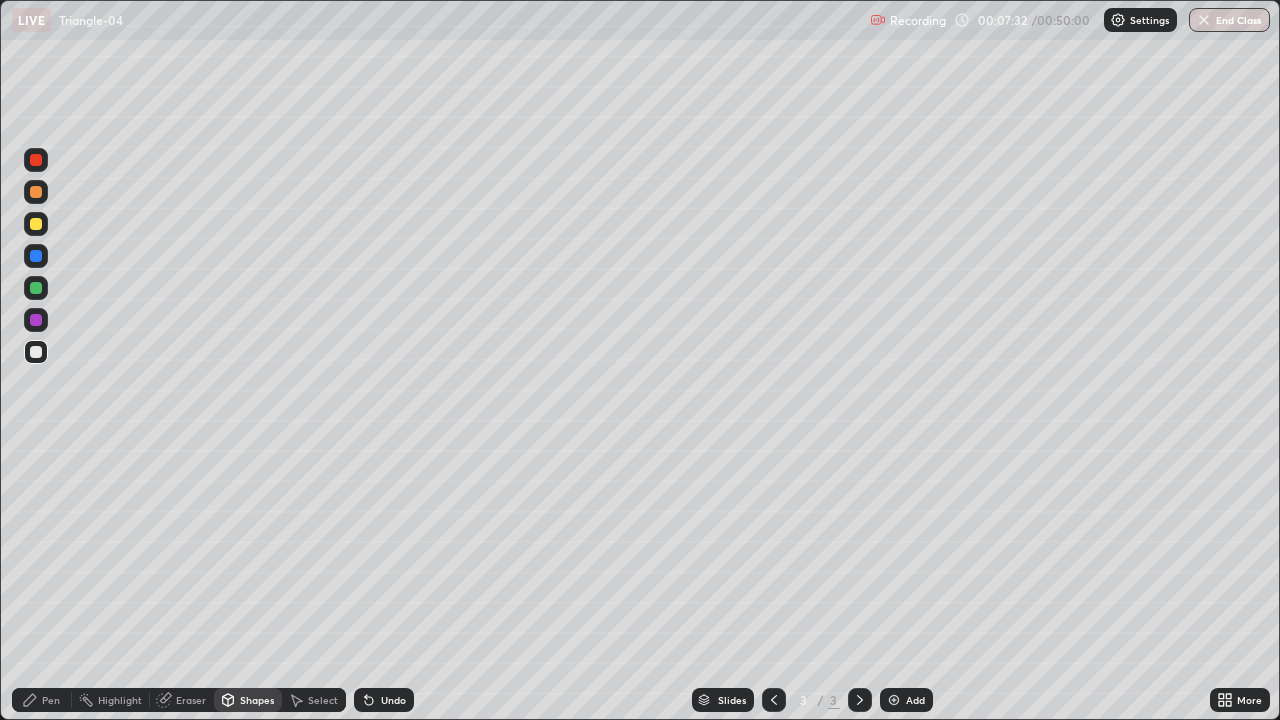 click on "Pen" at bounding box center (42, 700) 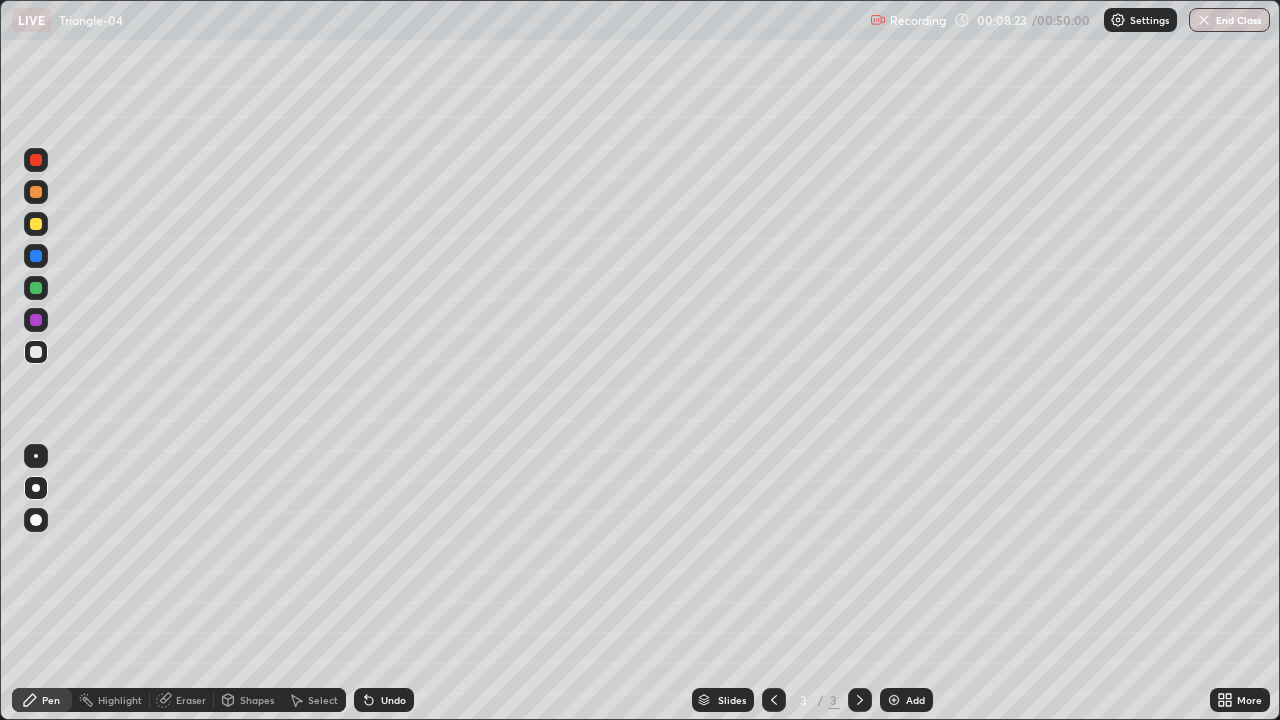 click on "Shapes" at bounding box center [257, 700] 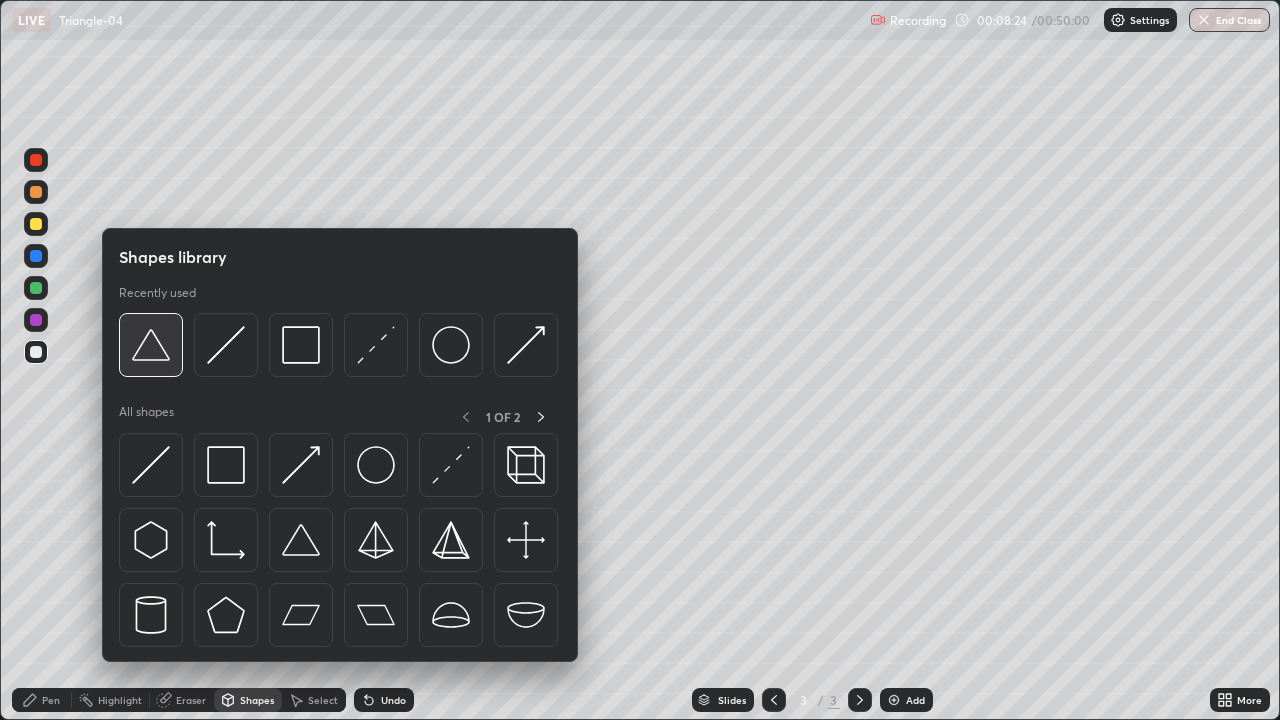click at bounding box center (151, 345) 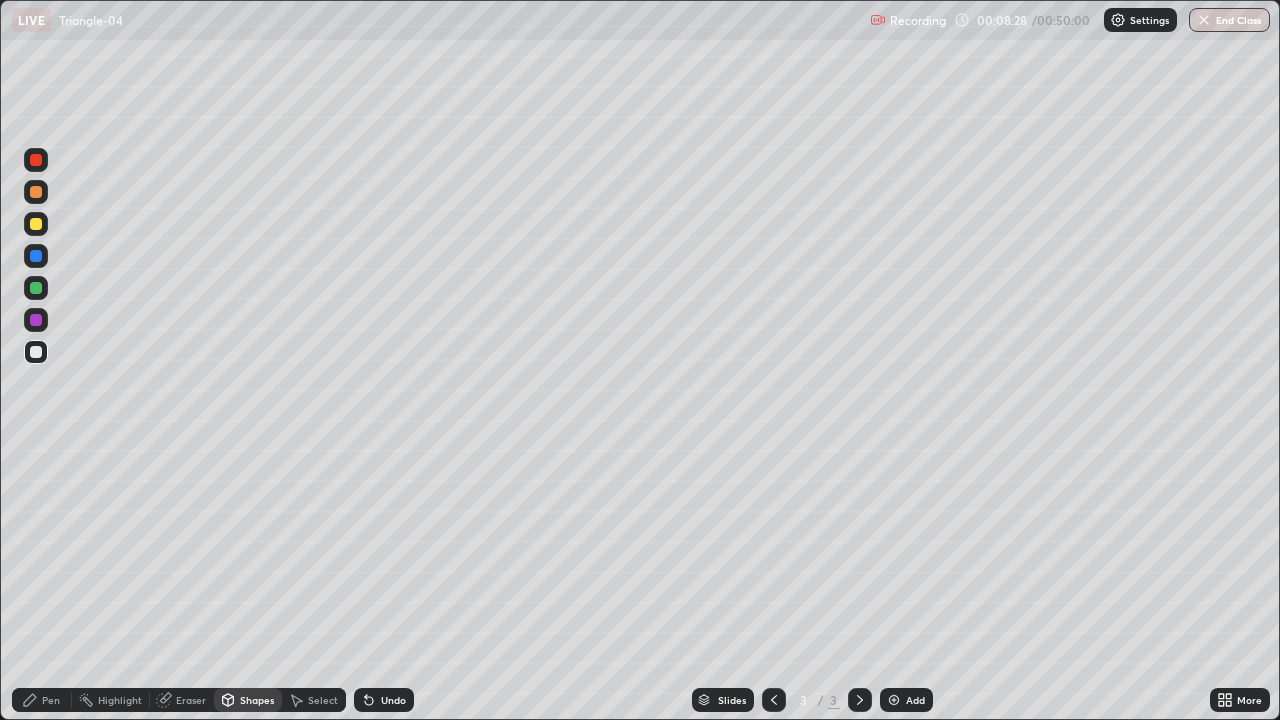 click on "Pen" at bounding box center (51, 700) 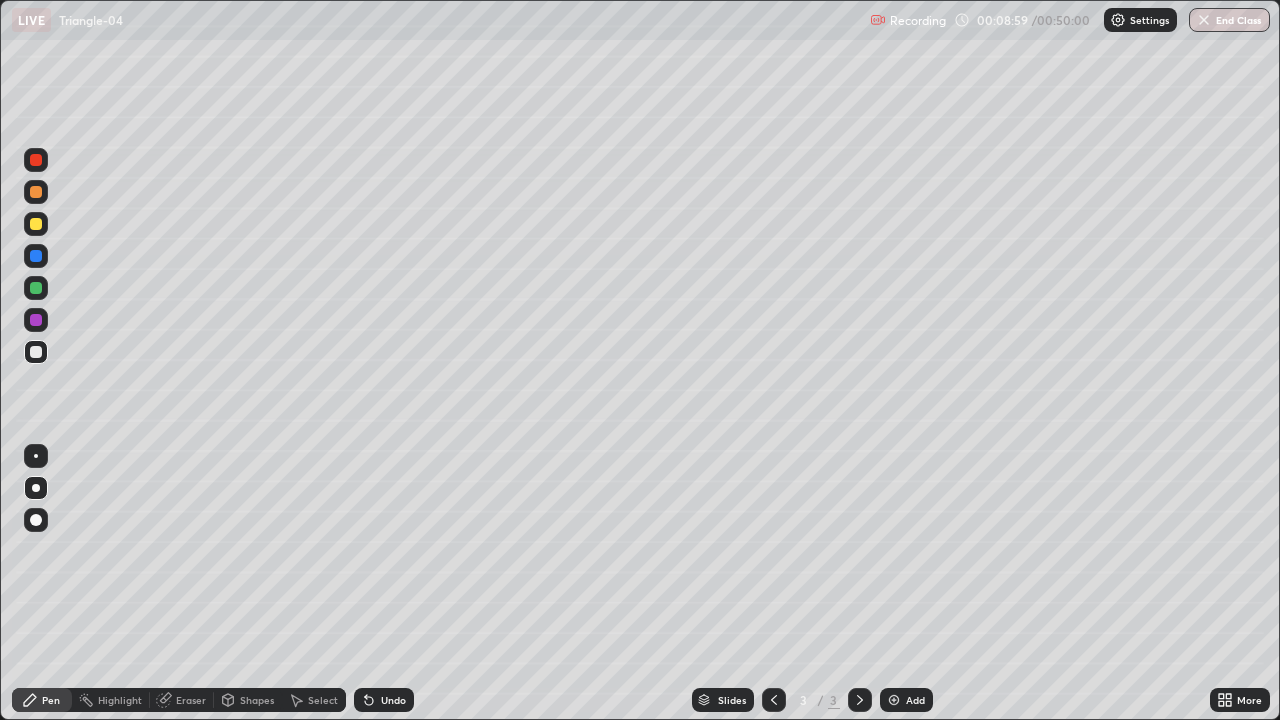 click on "Shapes" at bounding box center (257, 700) 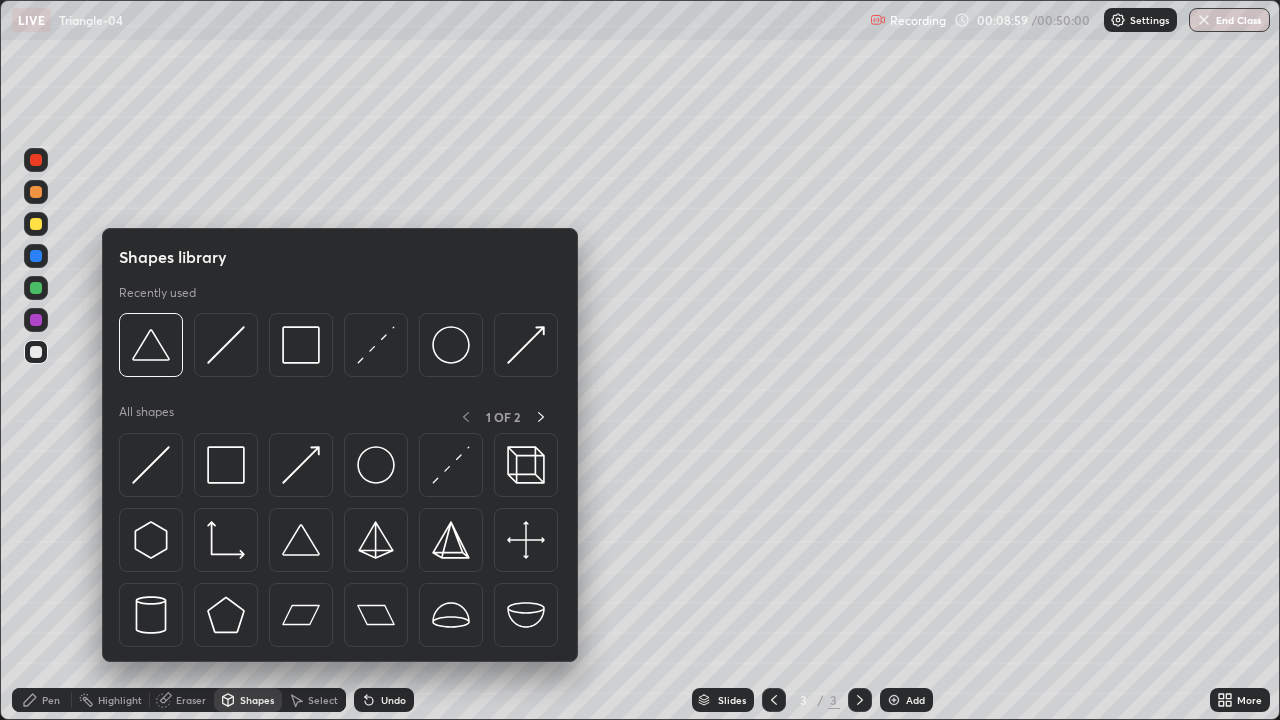 click on "Shapes" at bounding box center [257, 700] 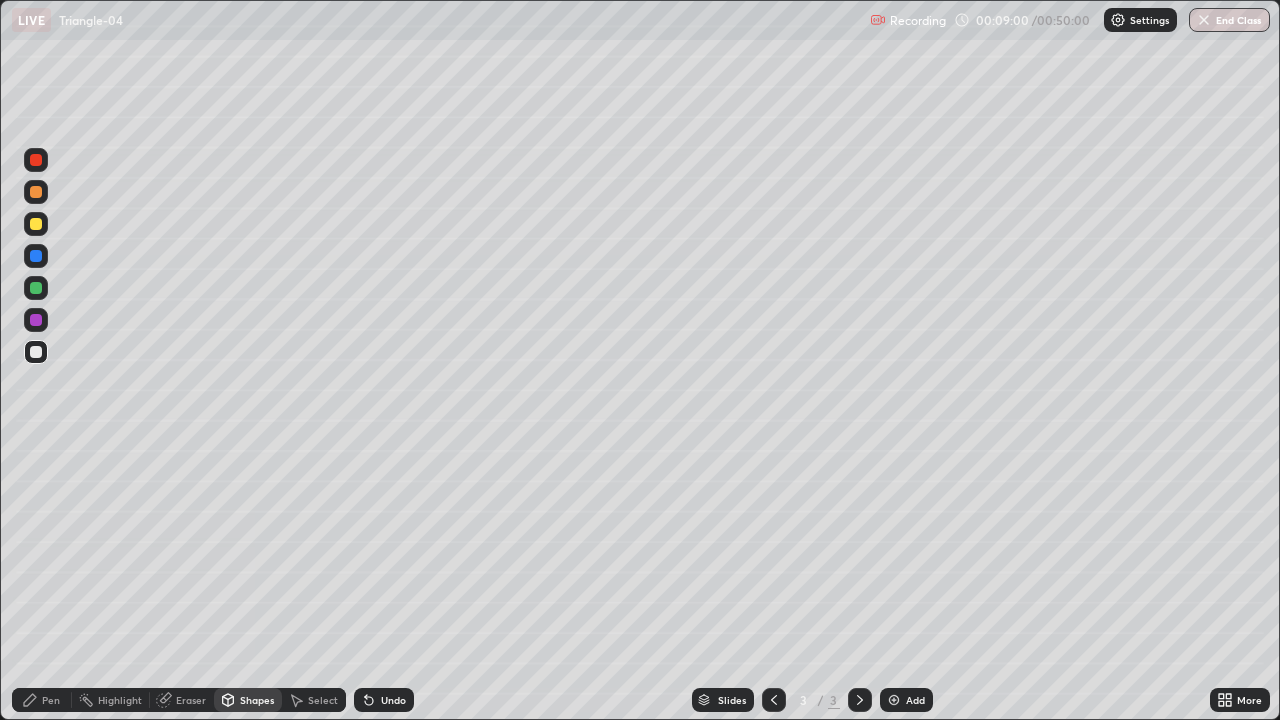 click 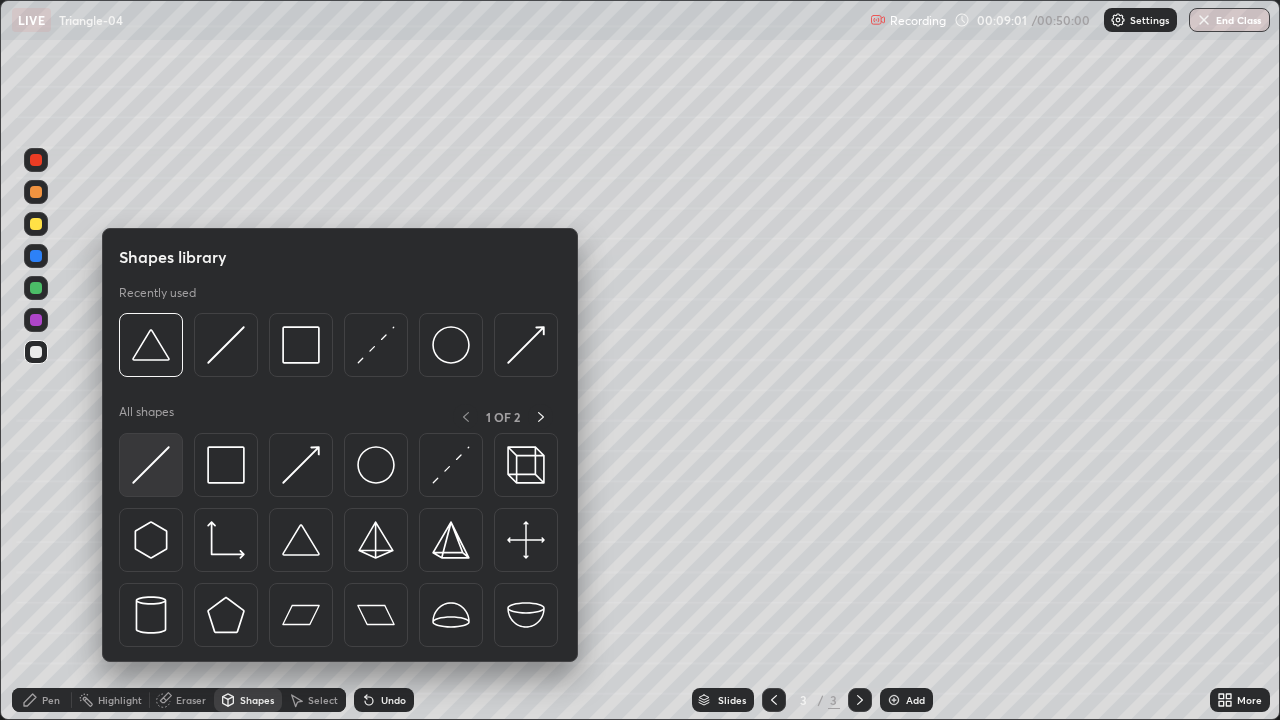 click at bounding box center (151, 465) 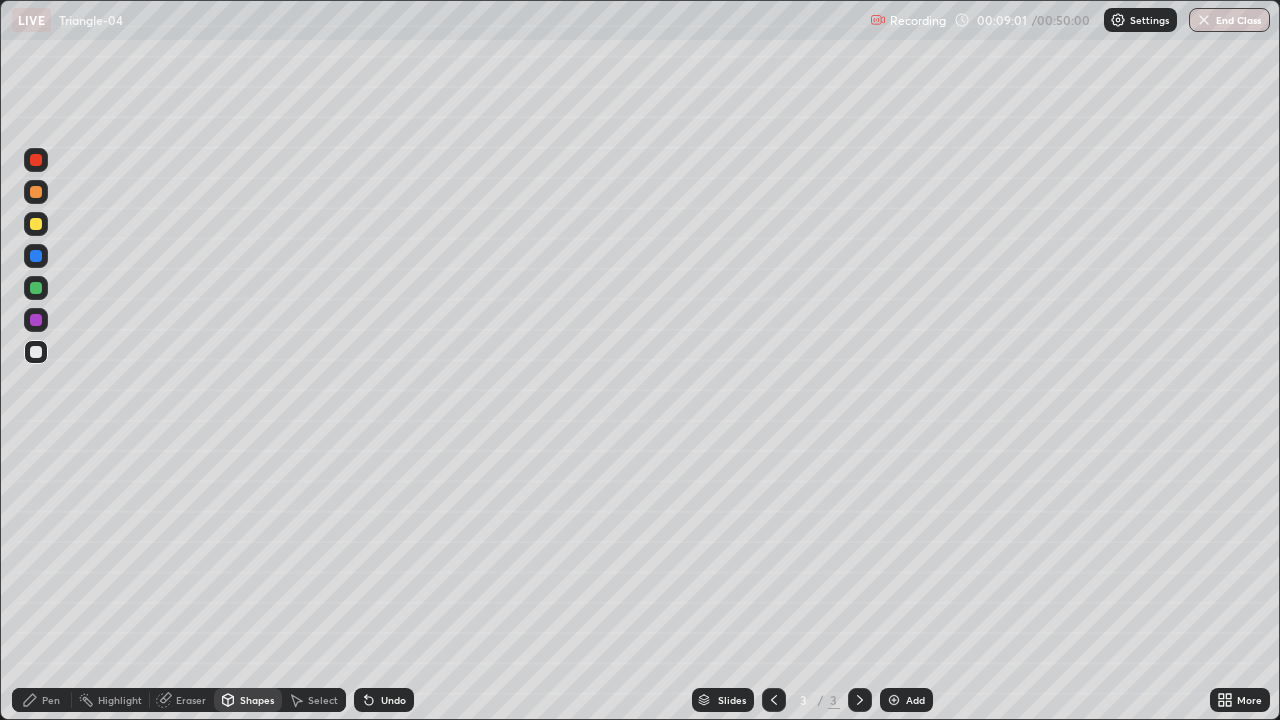 click at bounding box center (36, 288) 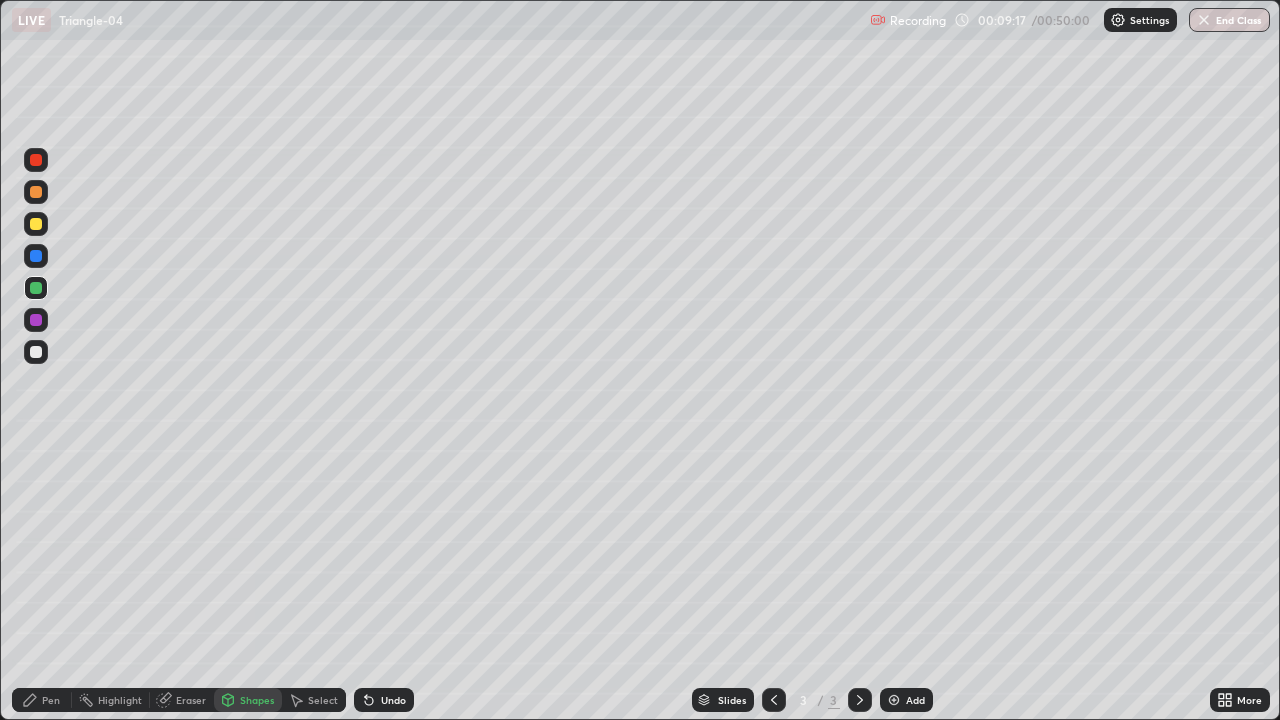 click on "Pen" at bounding box center (42, 700) 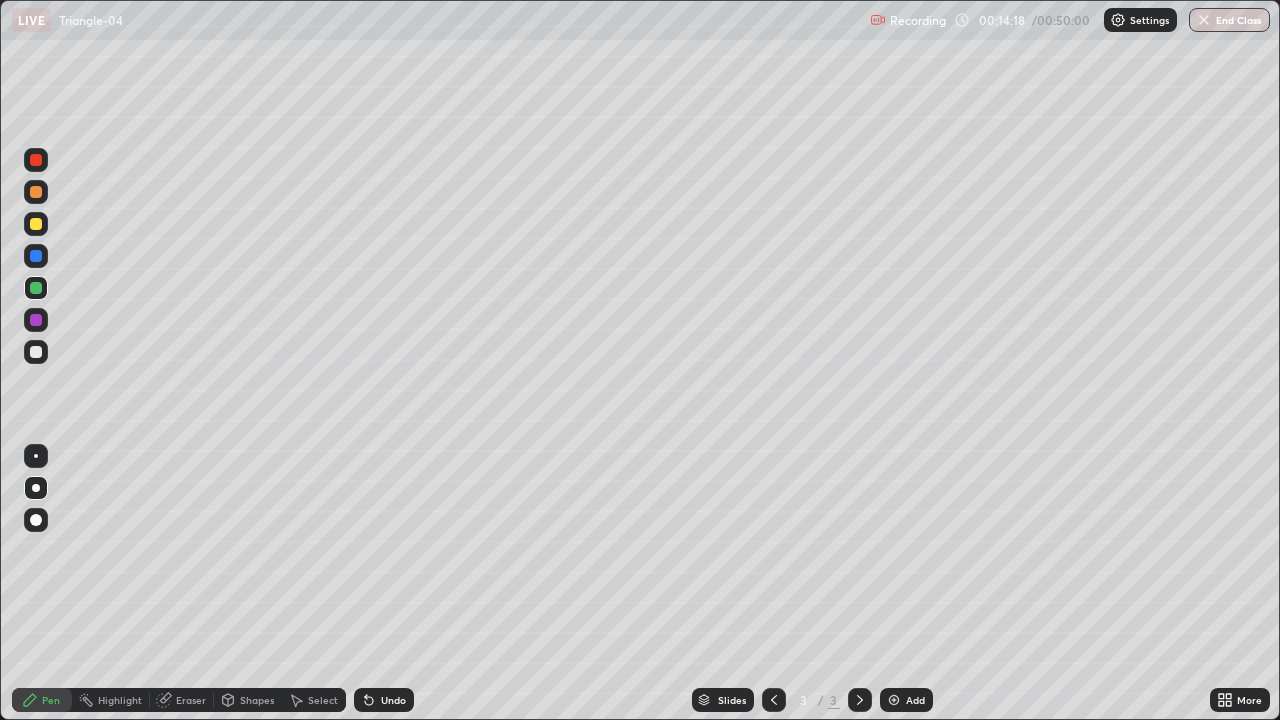 click on "Add" at bounding box center (915, 700) 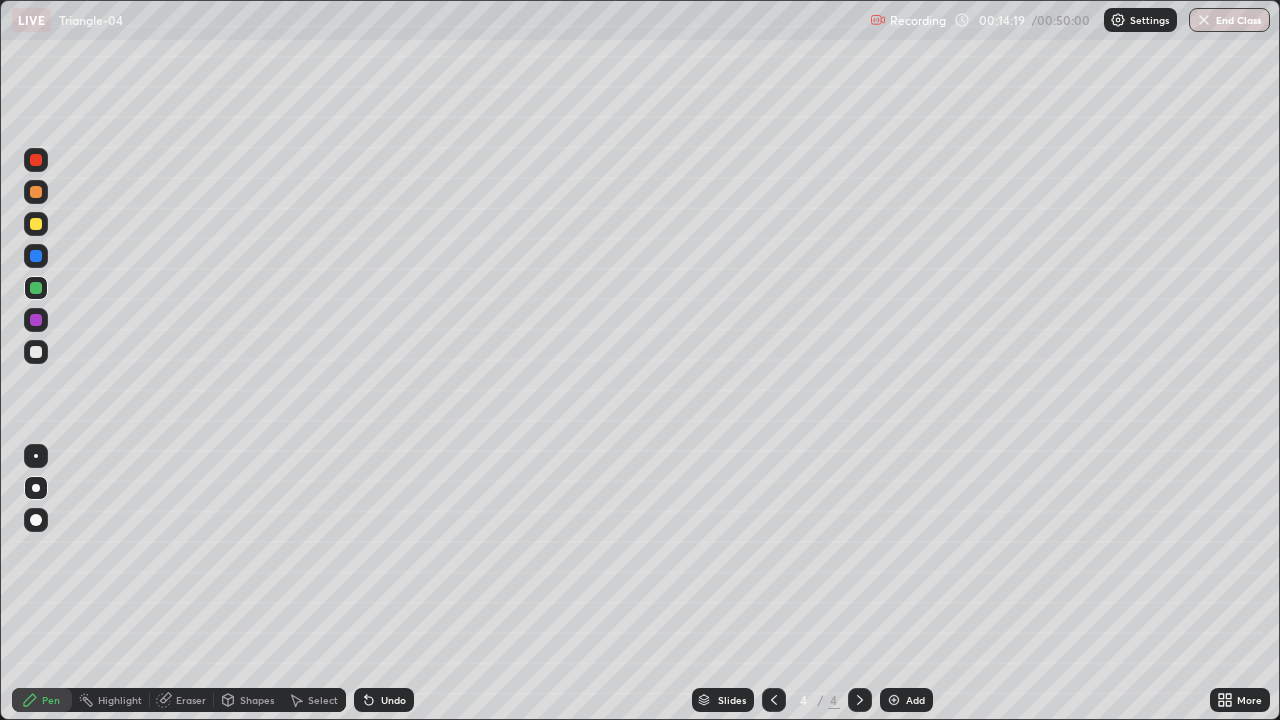 click 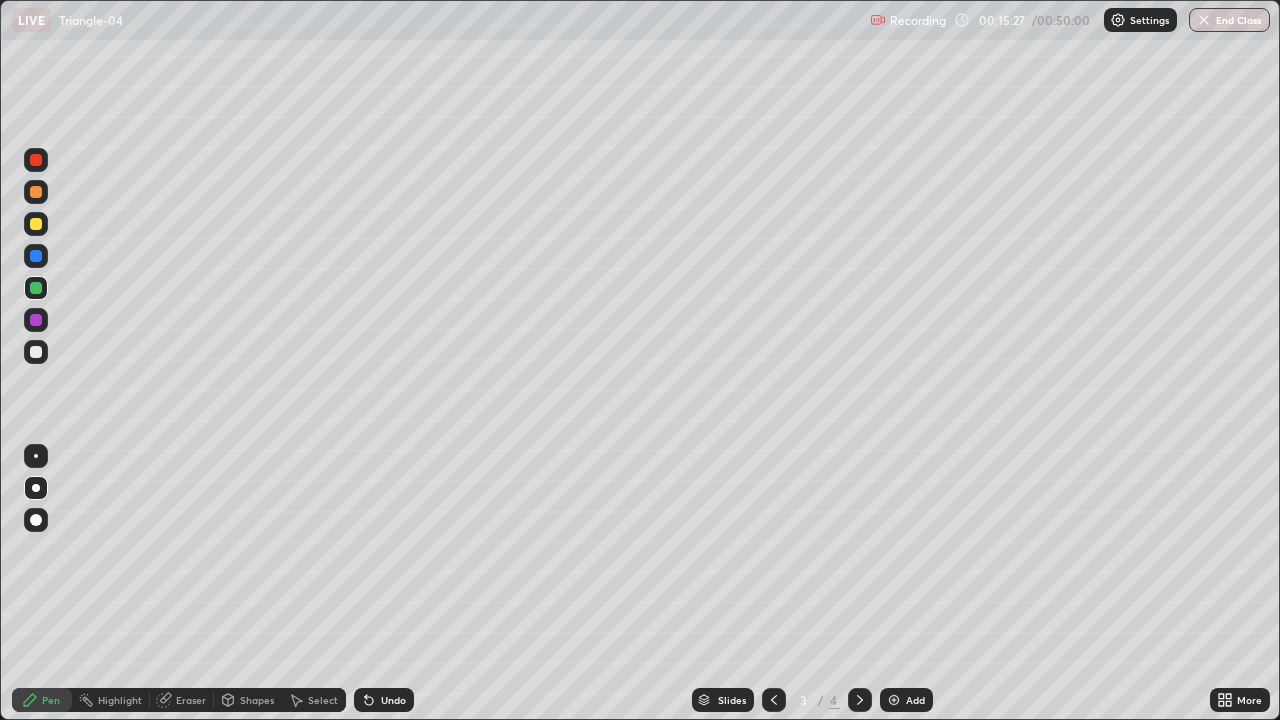 click 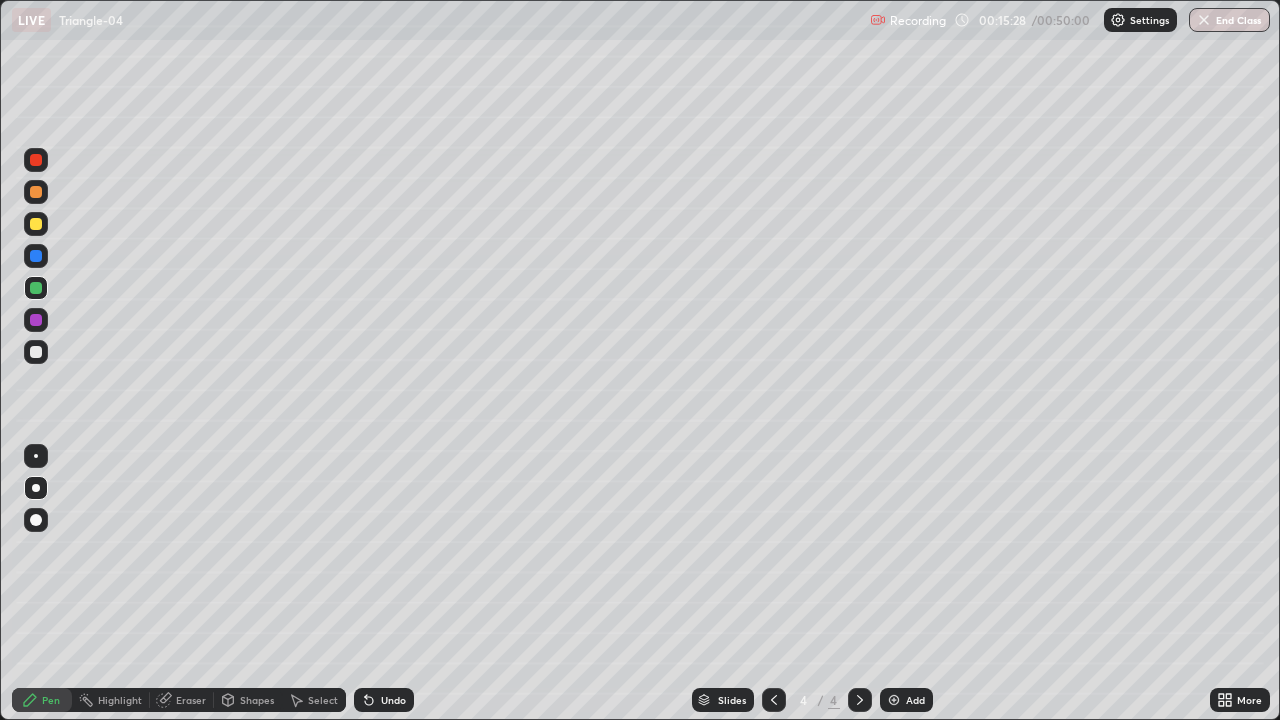 click at bounding box center (36, 352) 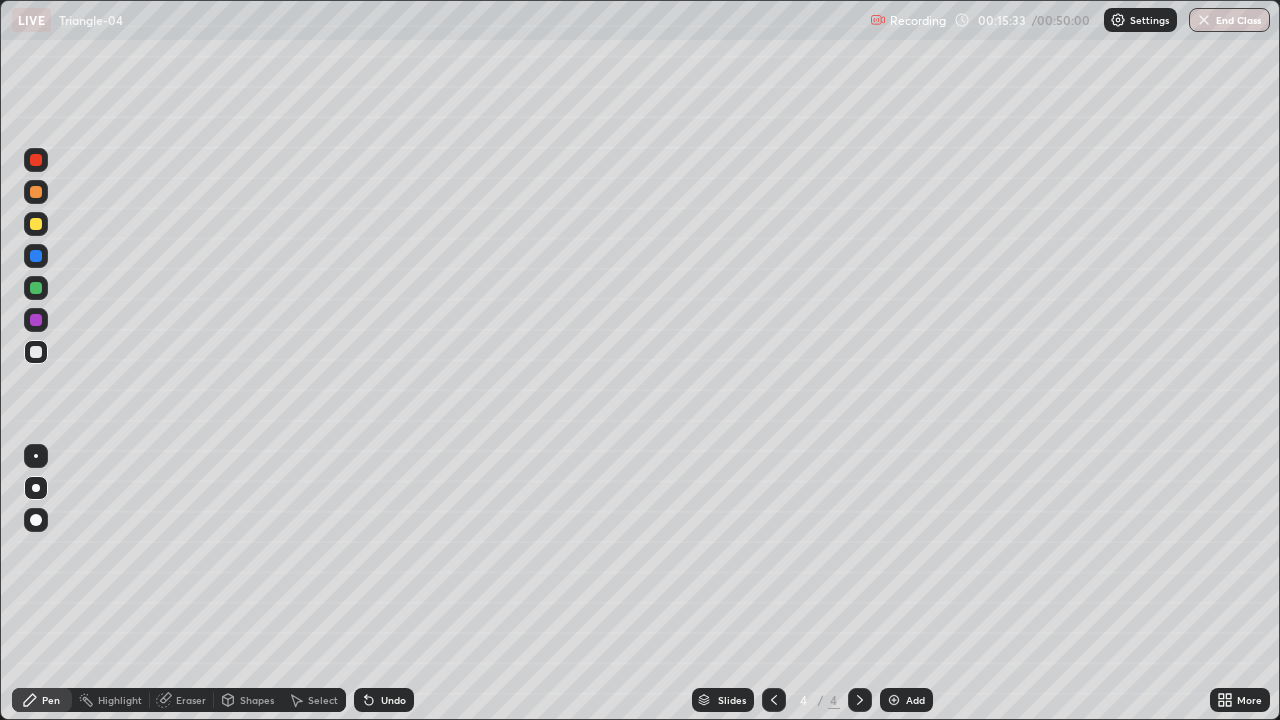 click at bounding box center [36, 352] 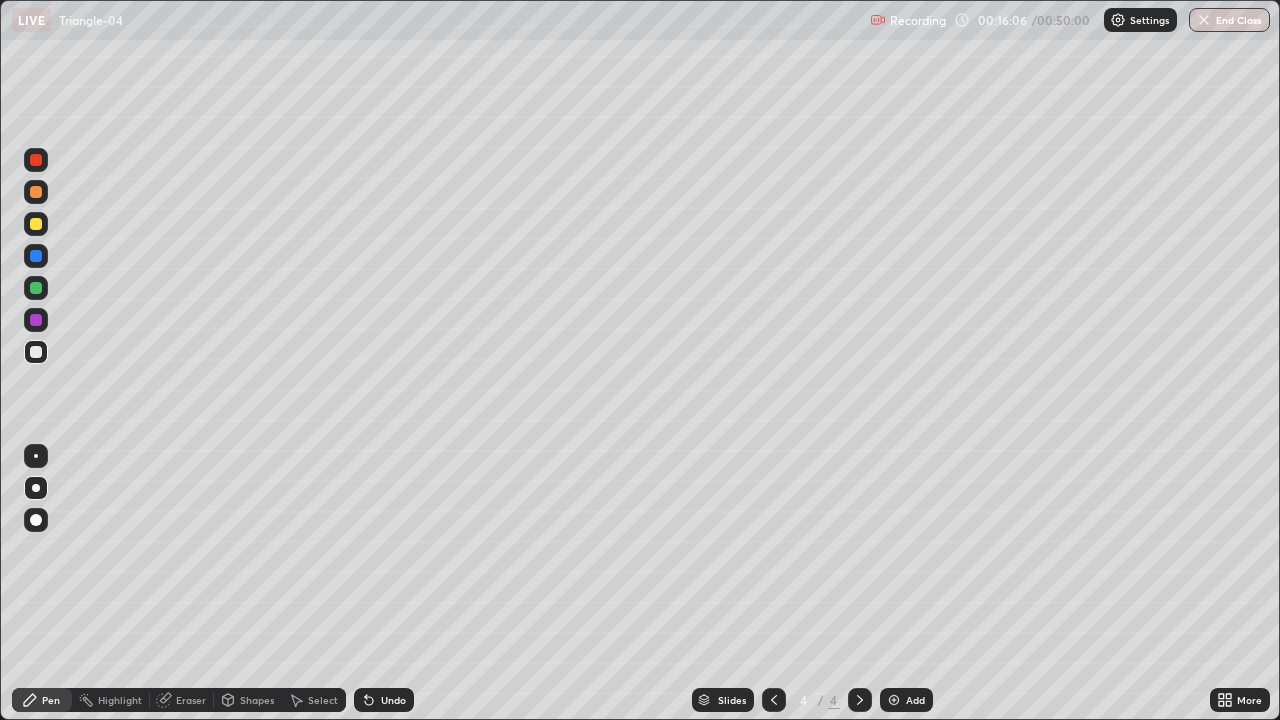 click on "Shapes" at bounding box center [257, 700] 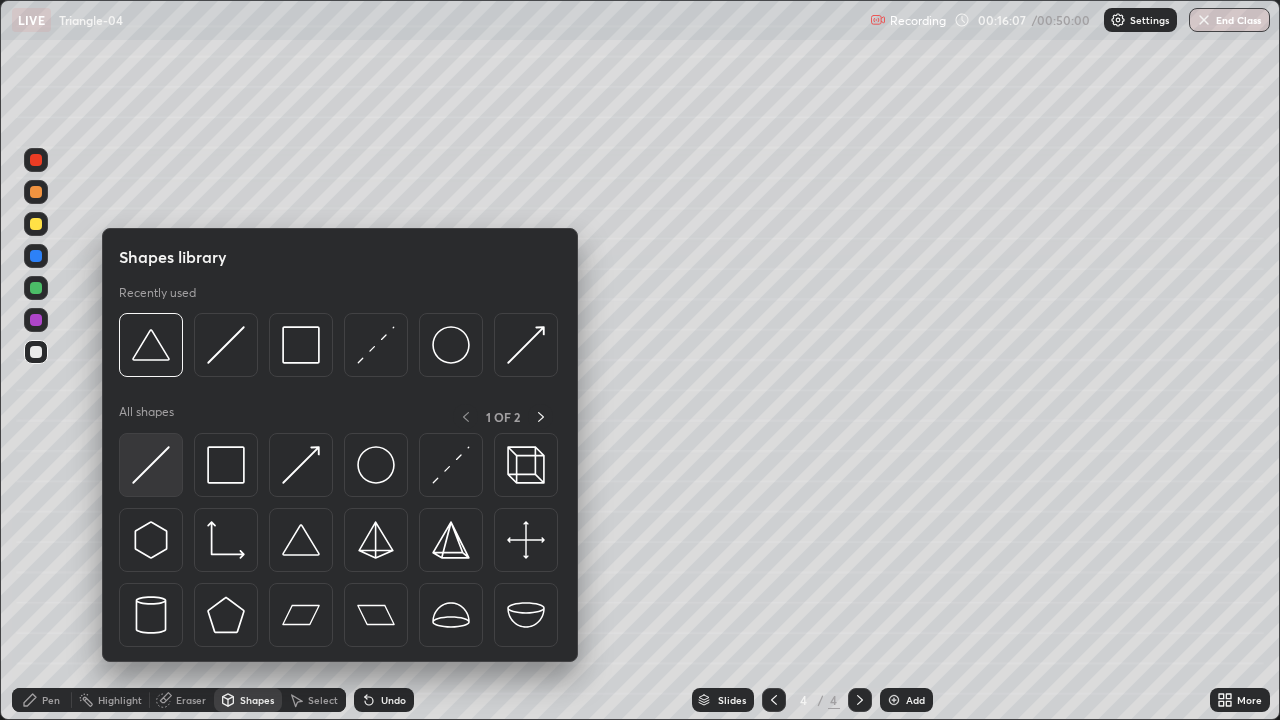 click at bounding box center (151, 465) 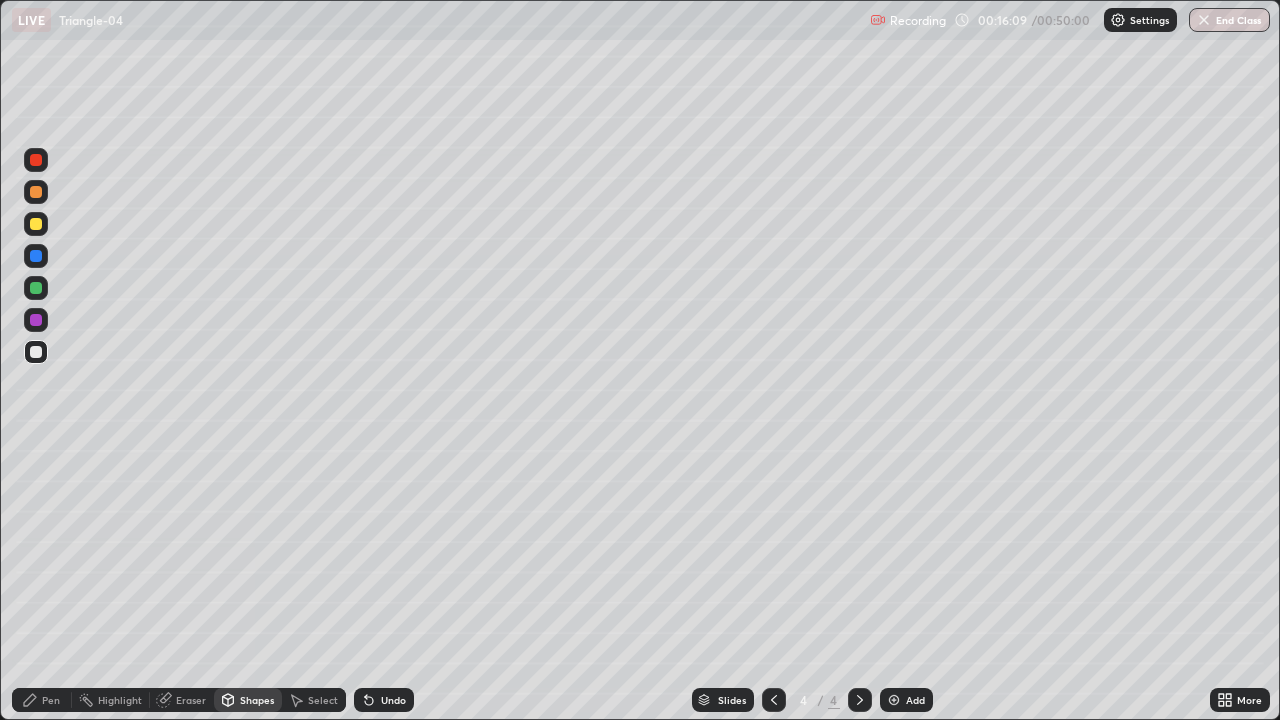 click on "Shapes" at bounding box center (257, 700) 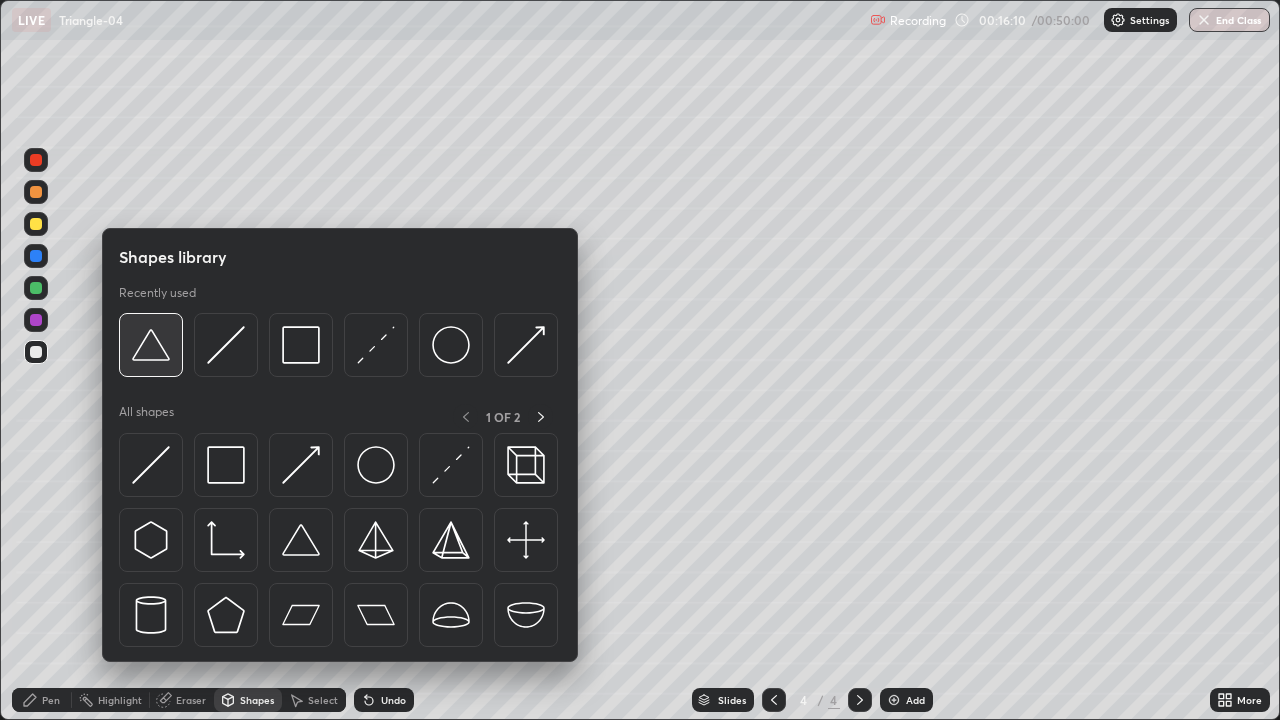 click at bounding box center [151, 345] 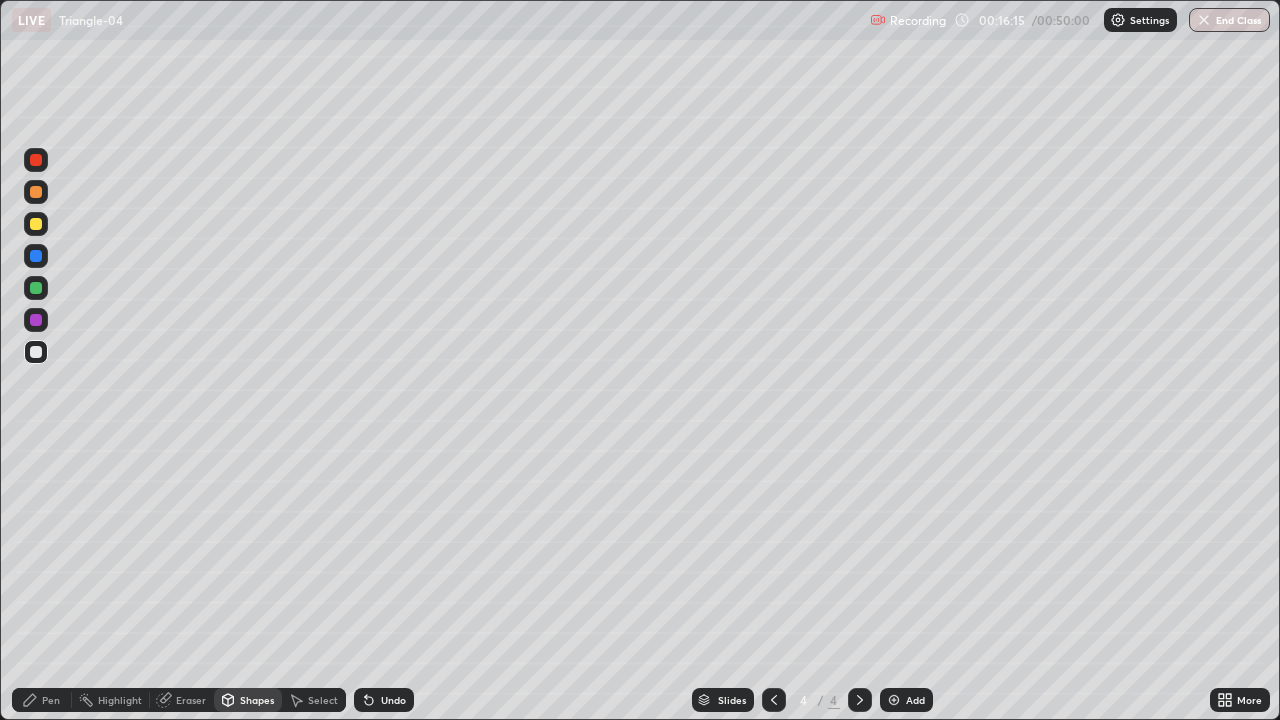 click 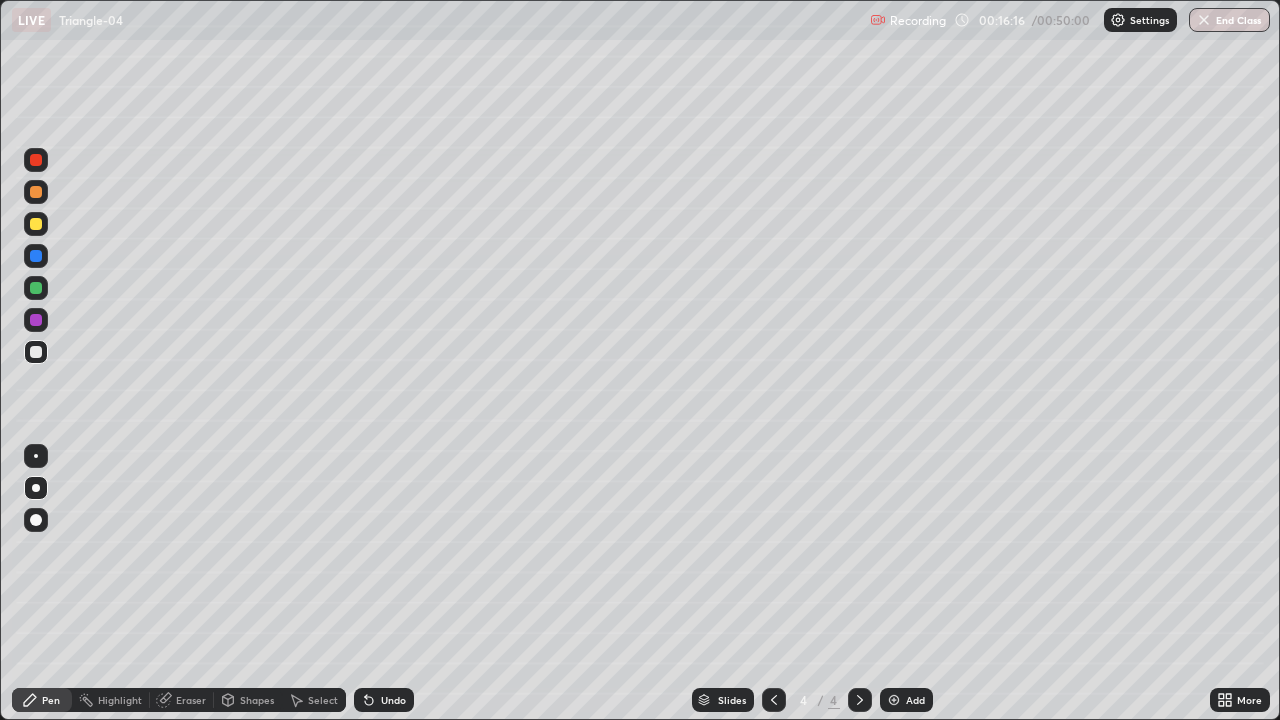 click at bounding box center [36, 352] 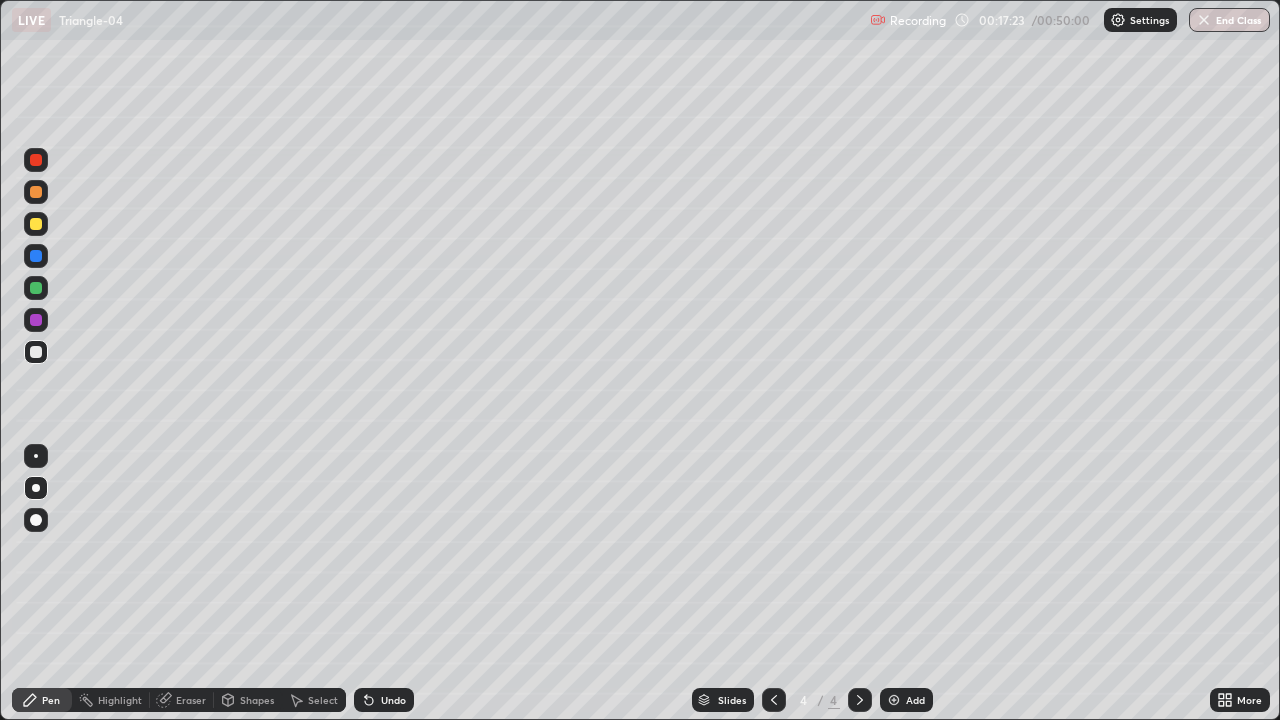 click at bounding box center (36, 288) 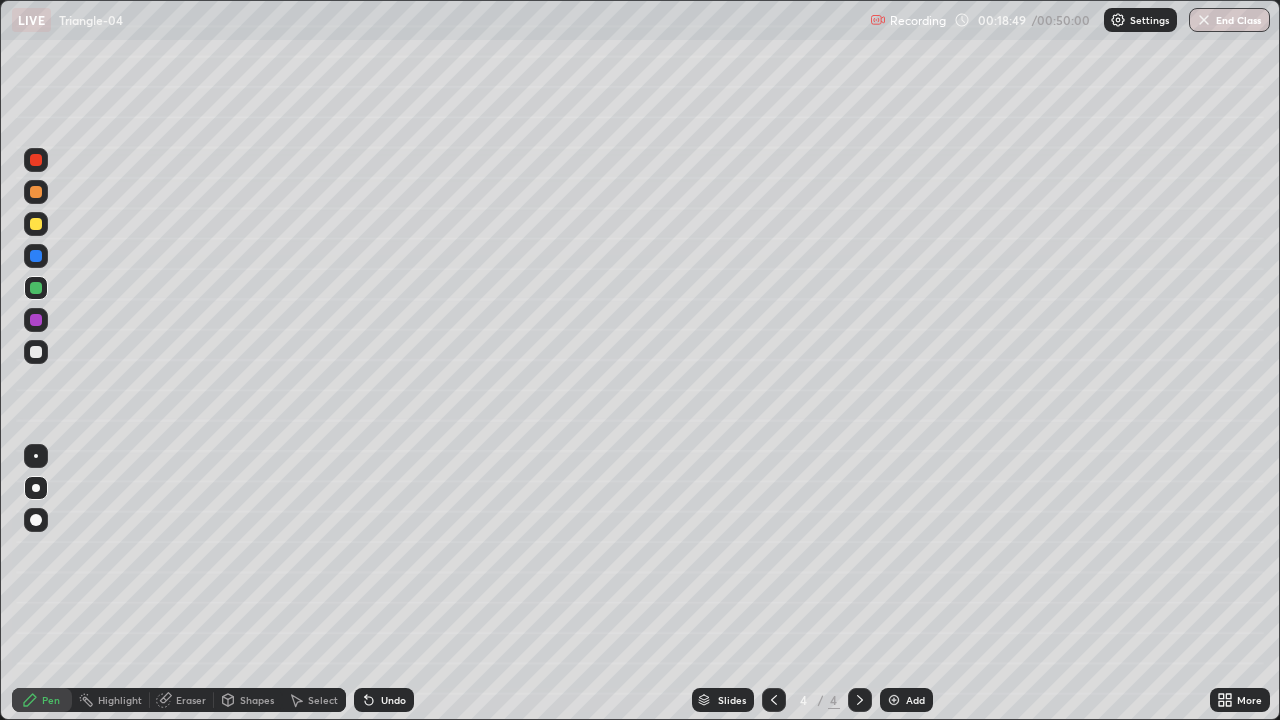 click on "Shapes" at bounding box center [257, 700] 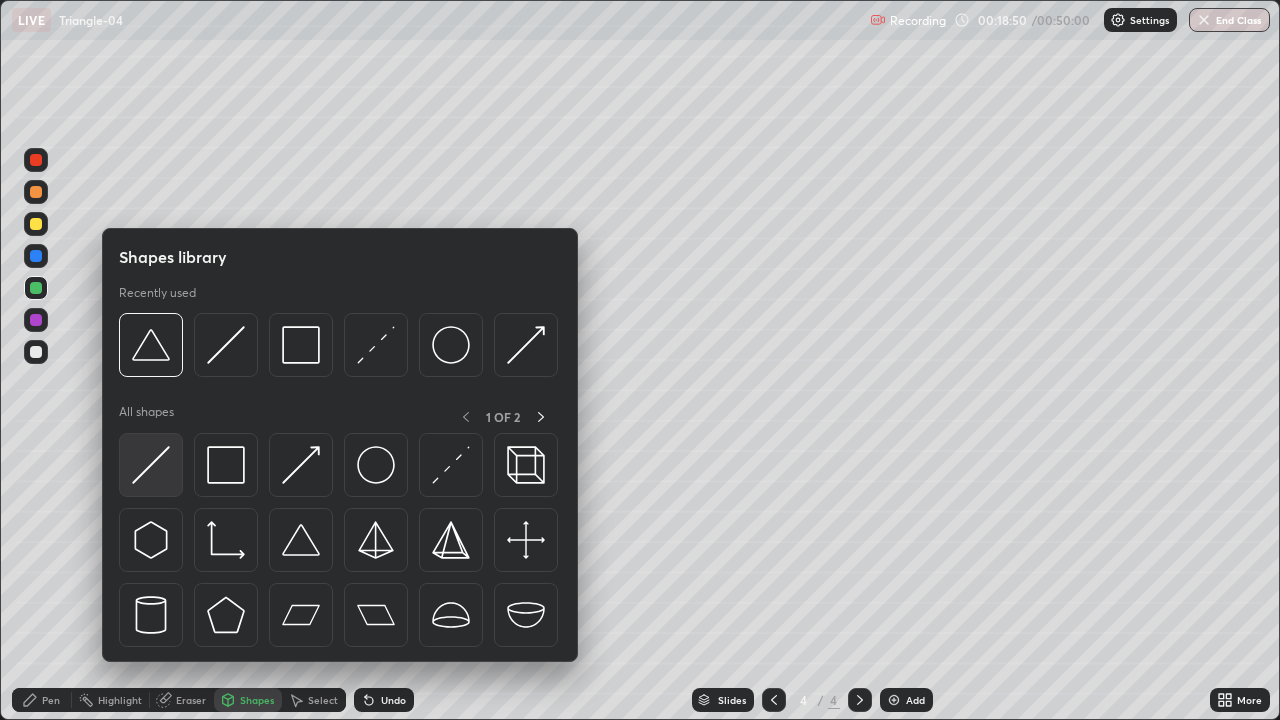 click at bounding box center (151, 465) 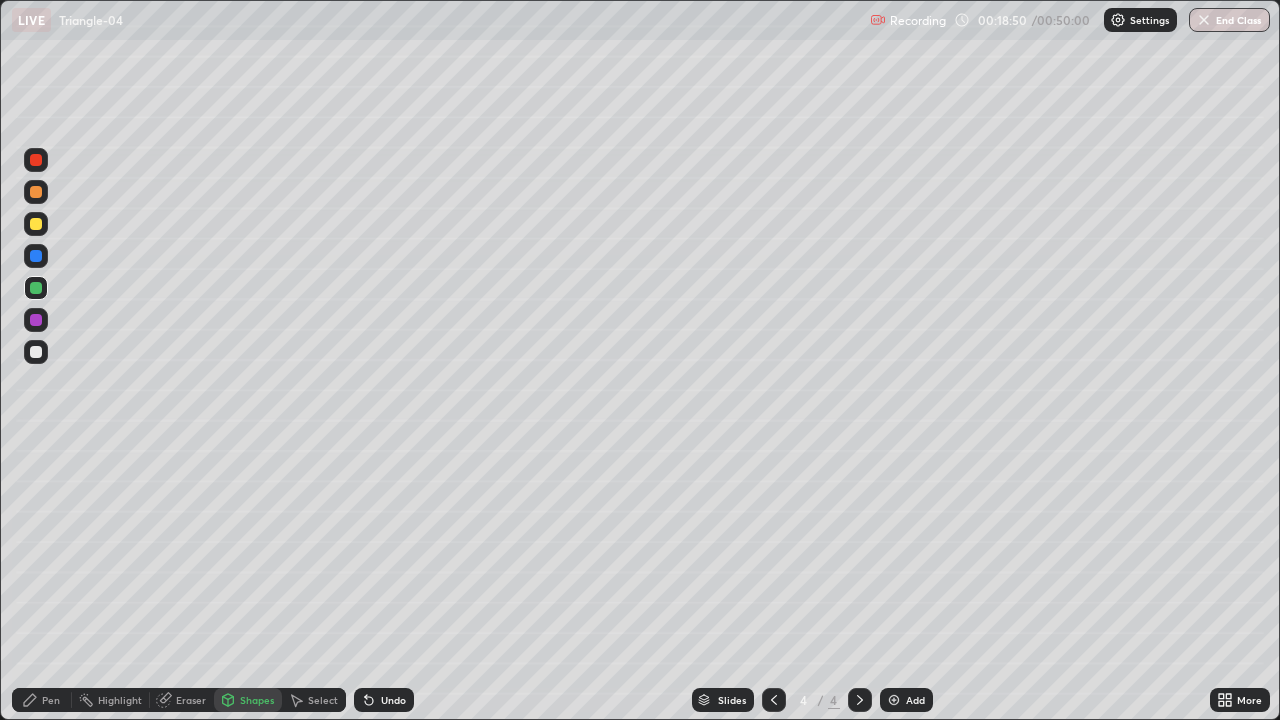 click at bounding box center [36, 352] 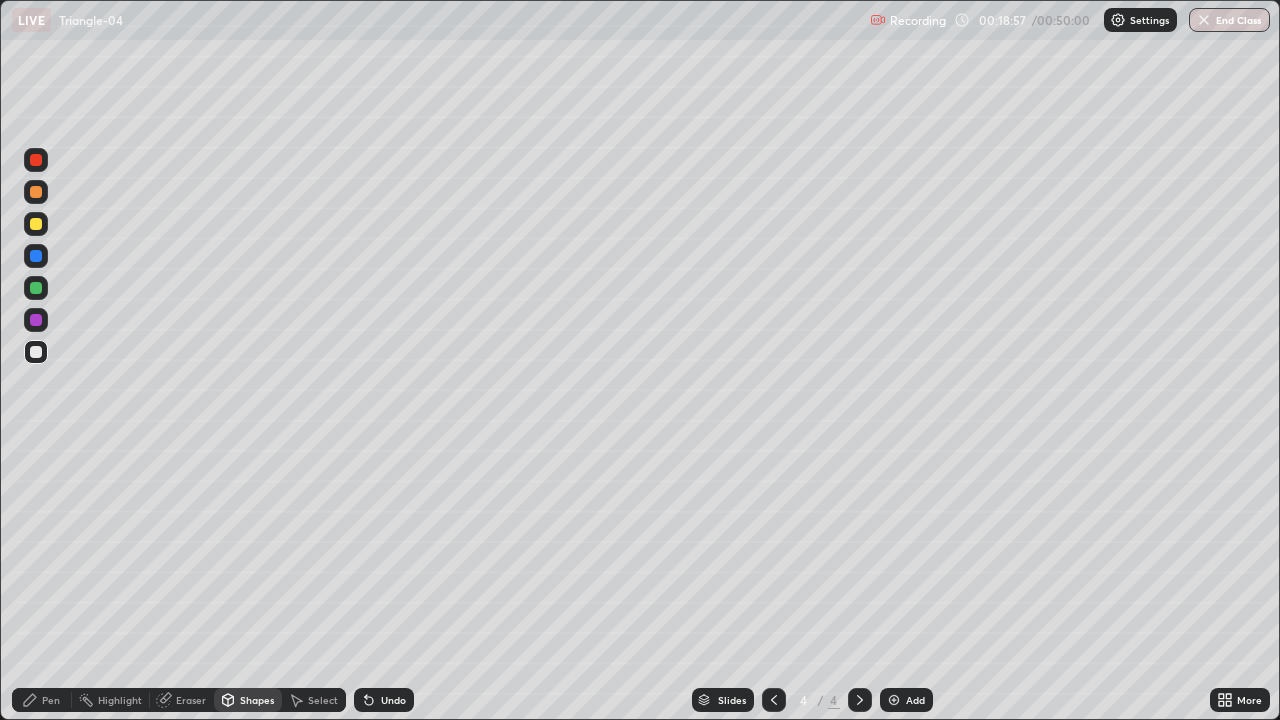 click at bounding box center [36, 288] 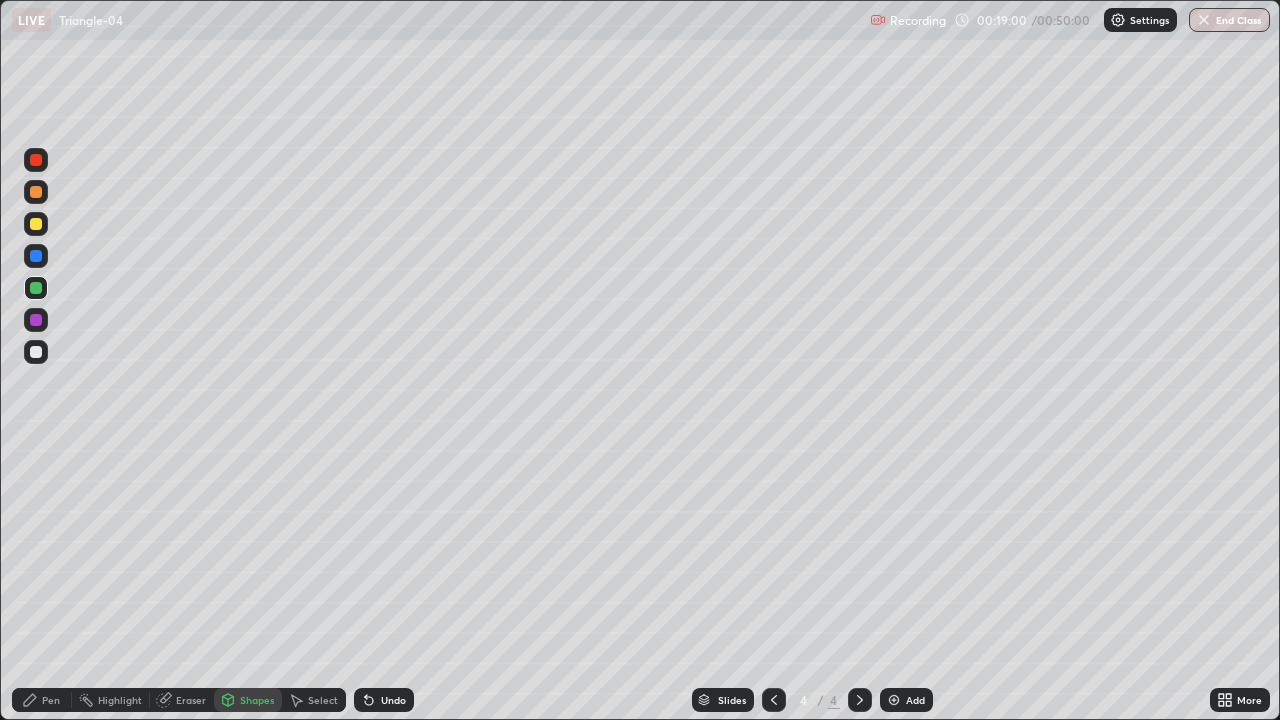click on "Pen" at bounding box center (51, 700) 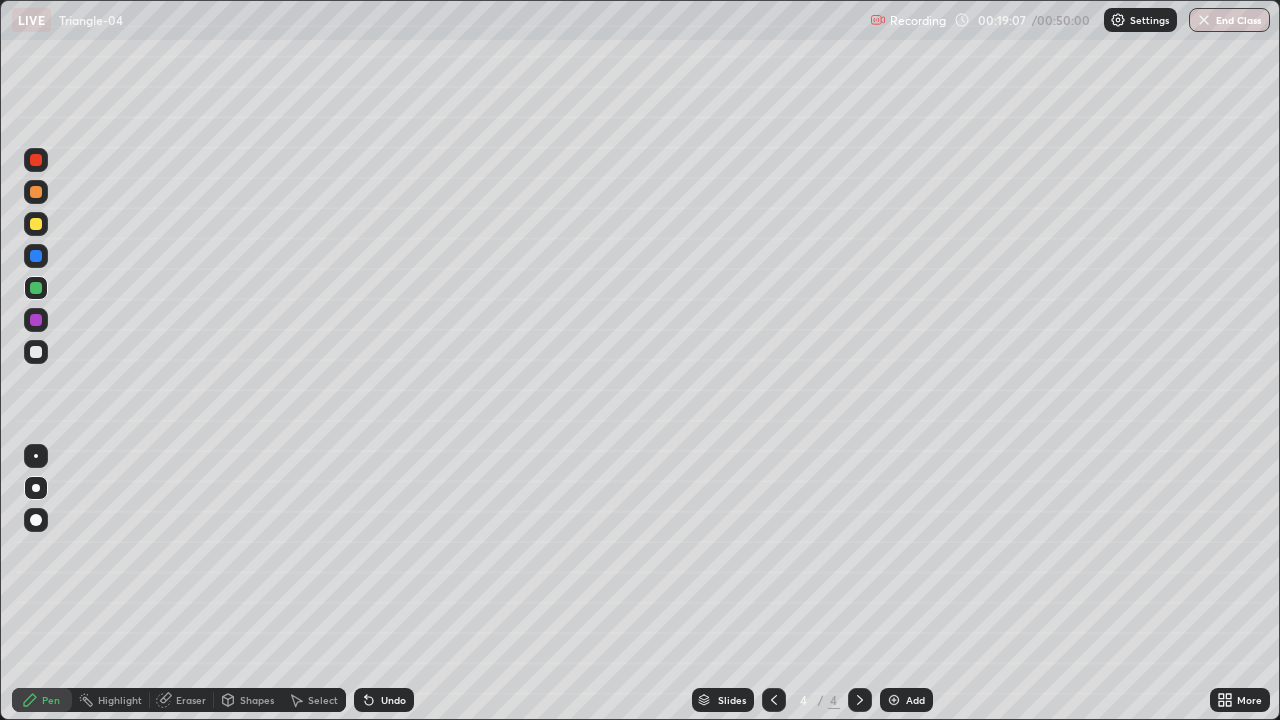click on "Undo" at bounding box center (393, 700) 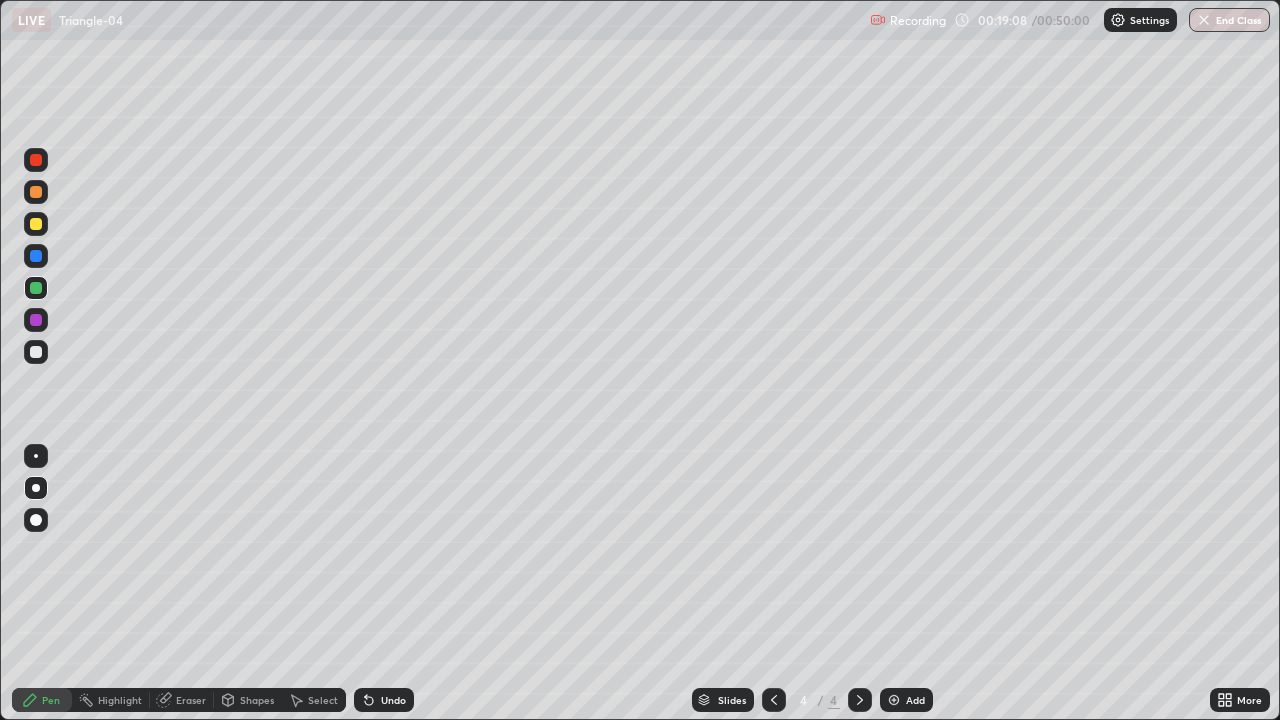 click on "Undo" at bounding box center [393, 700] 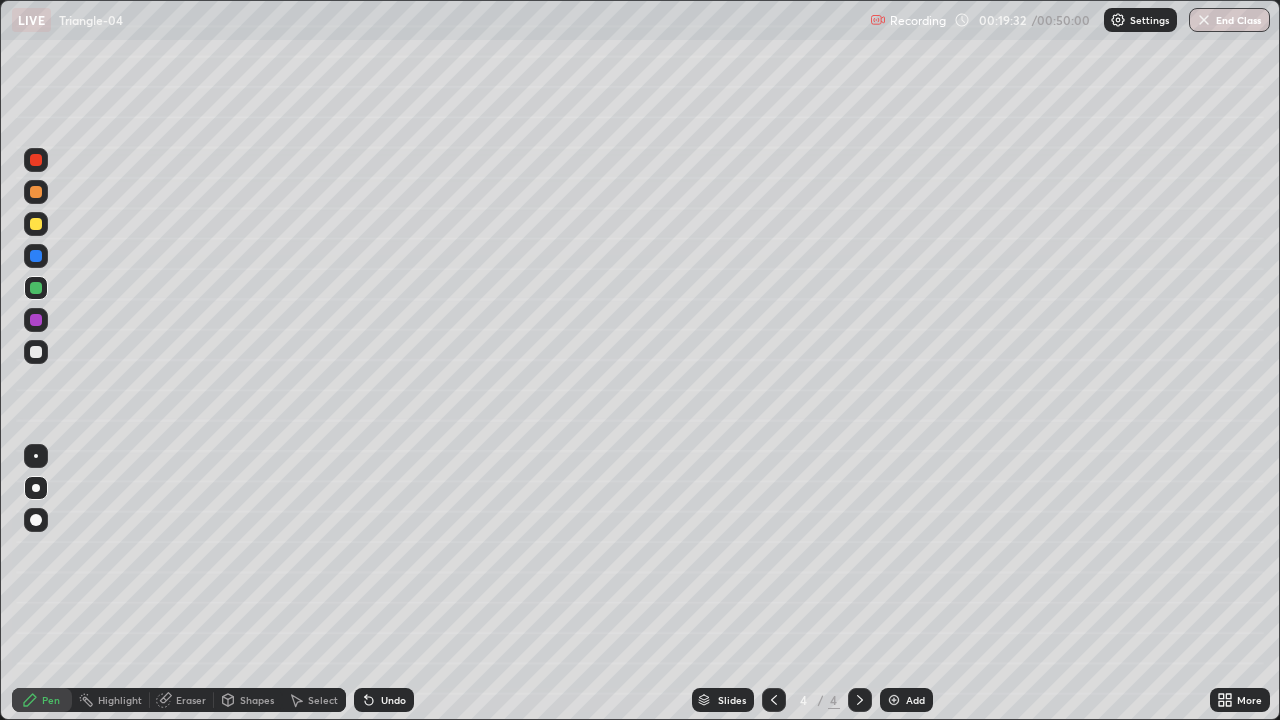click at bounding box center [36, 352] 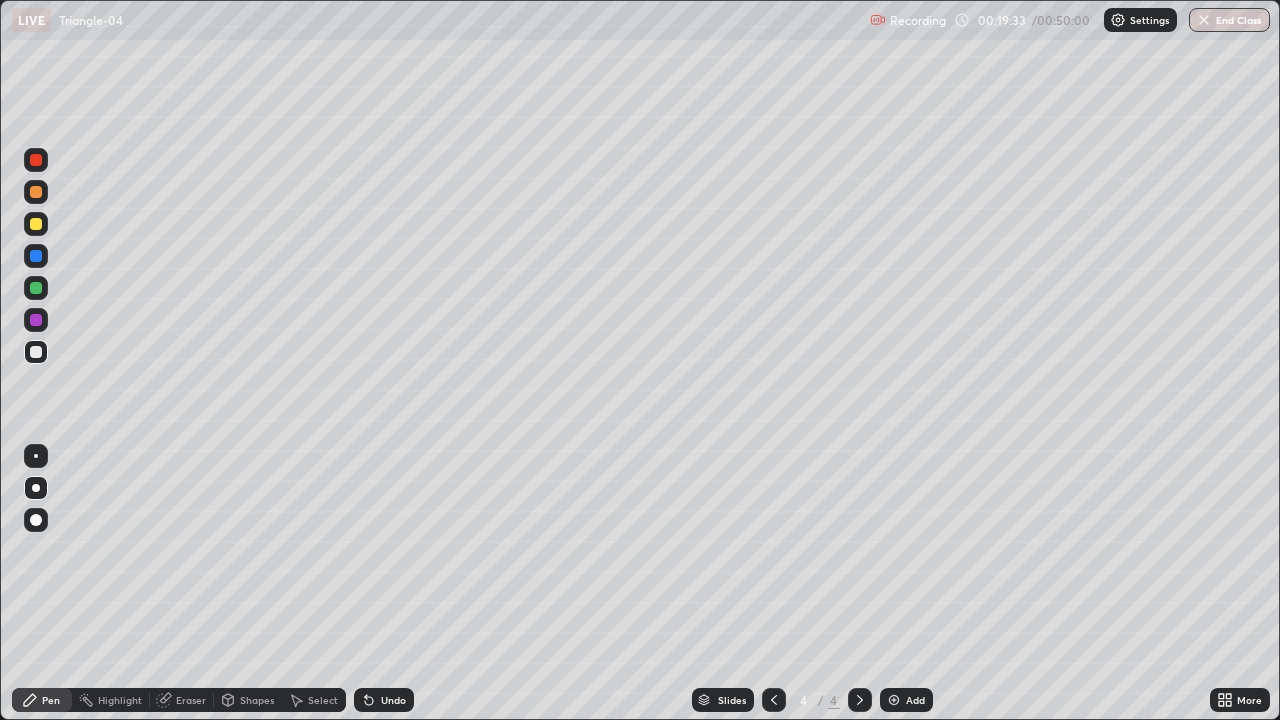 click on "Shapes" at bounding box center (257, 700) 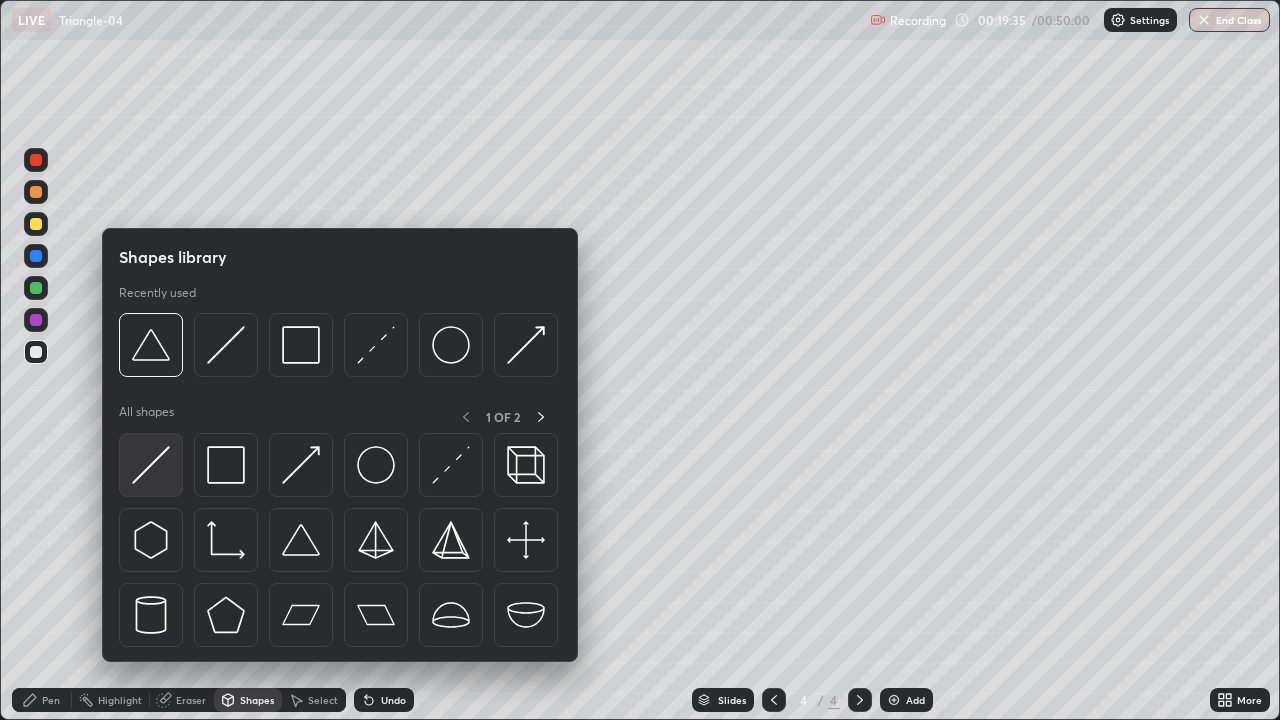 click at bounding box center [151, 465] 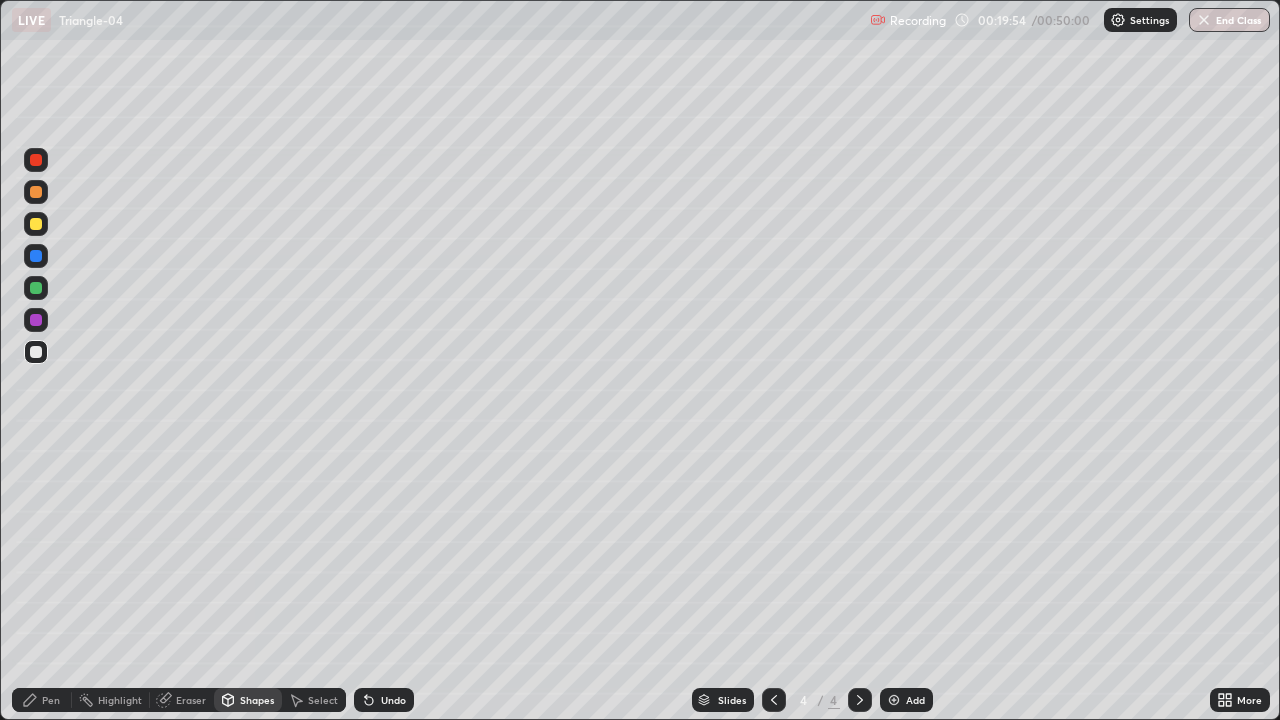 click on "Pen" at bounding box center (51, 700) 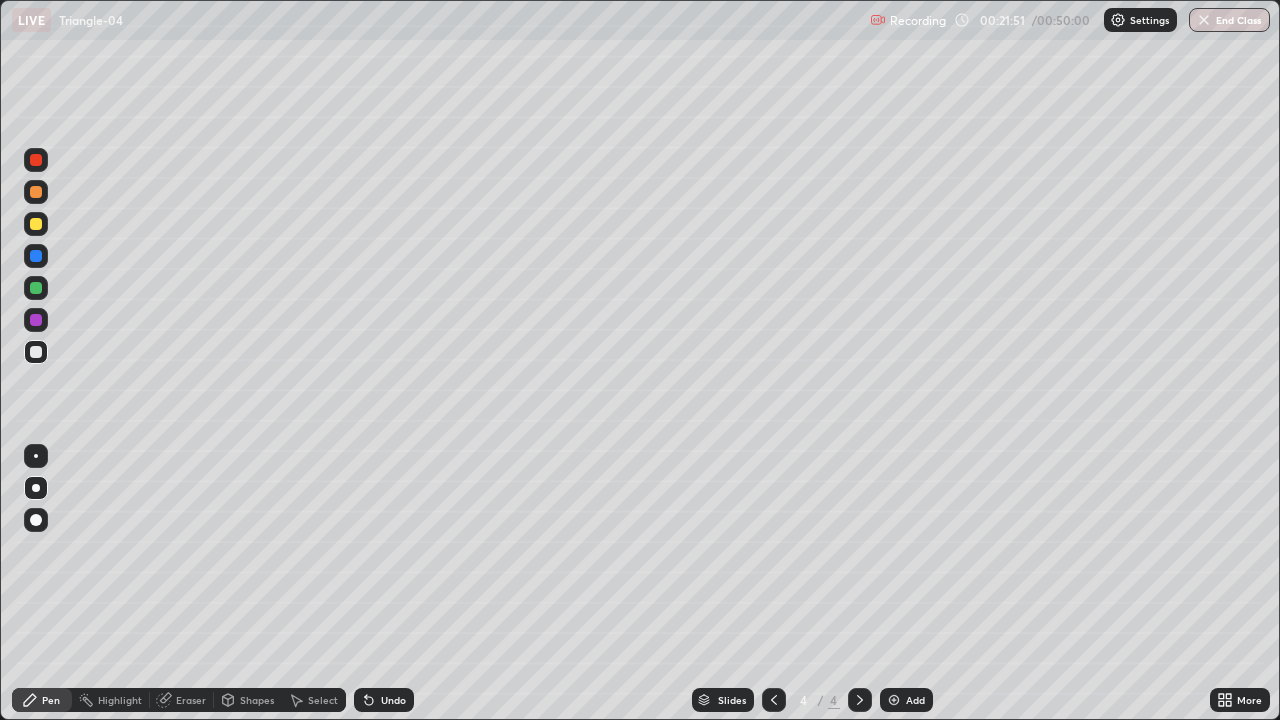 click on "More" at bounding box center (1240, 700) 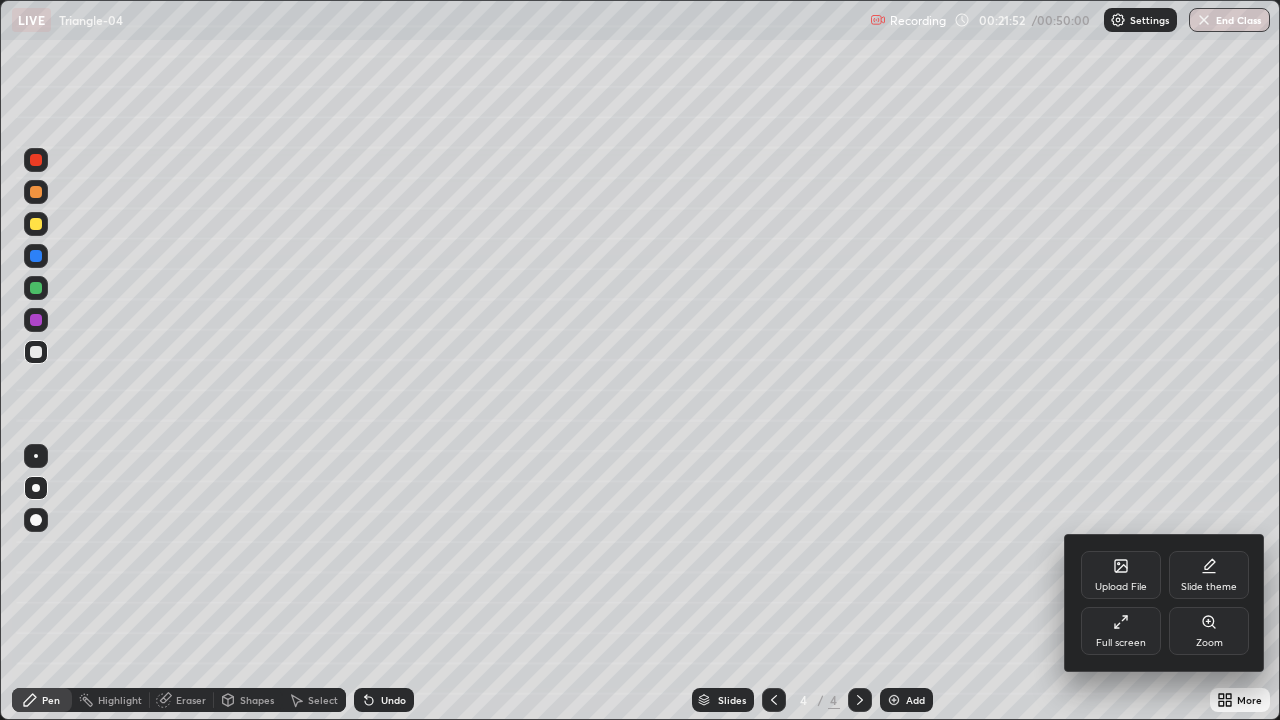 click at bounding box center (640, 360) 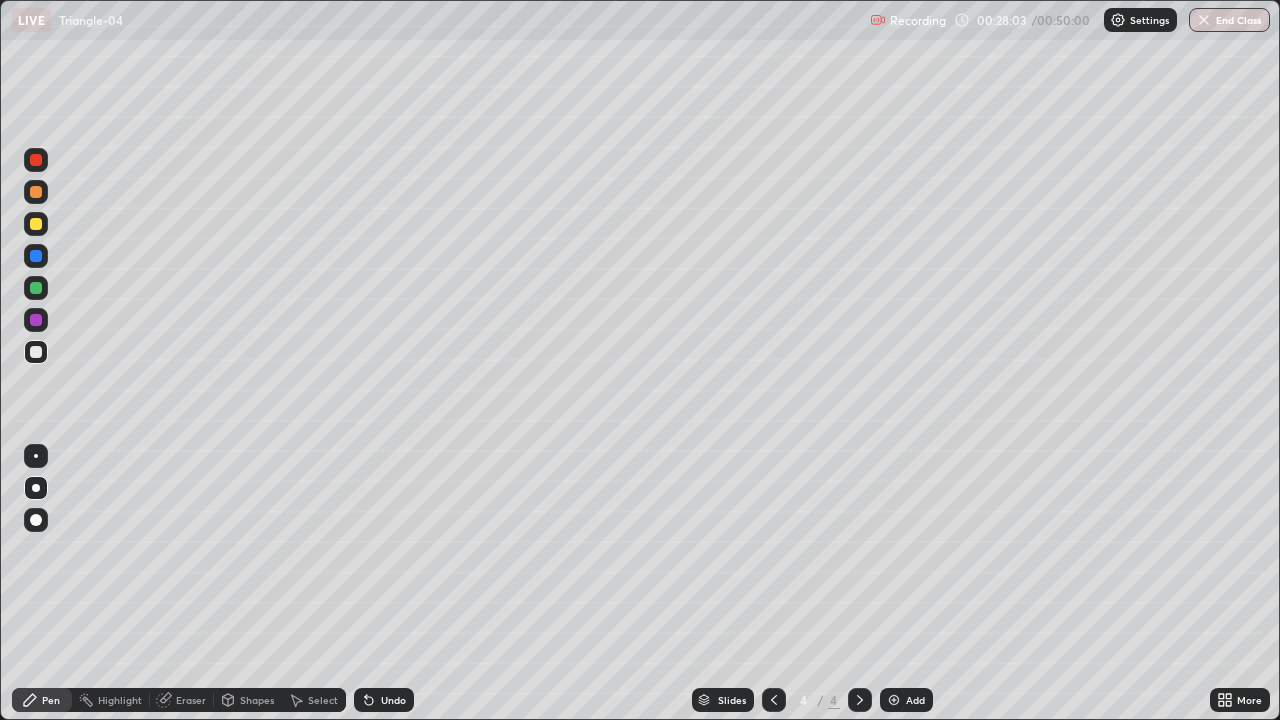 click on "Add" at bounding box center [915, 700] 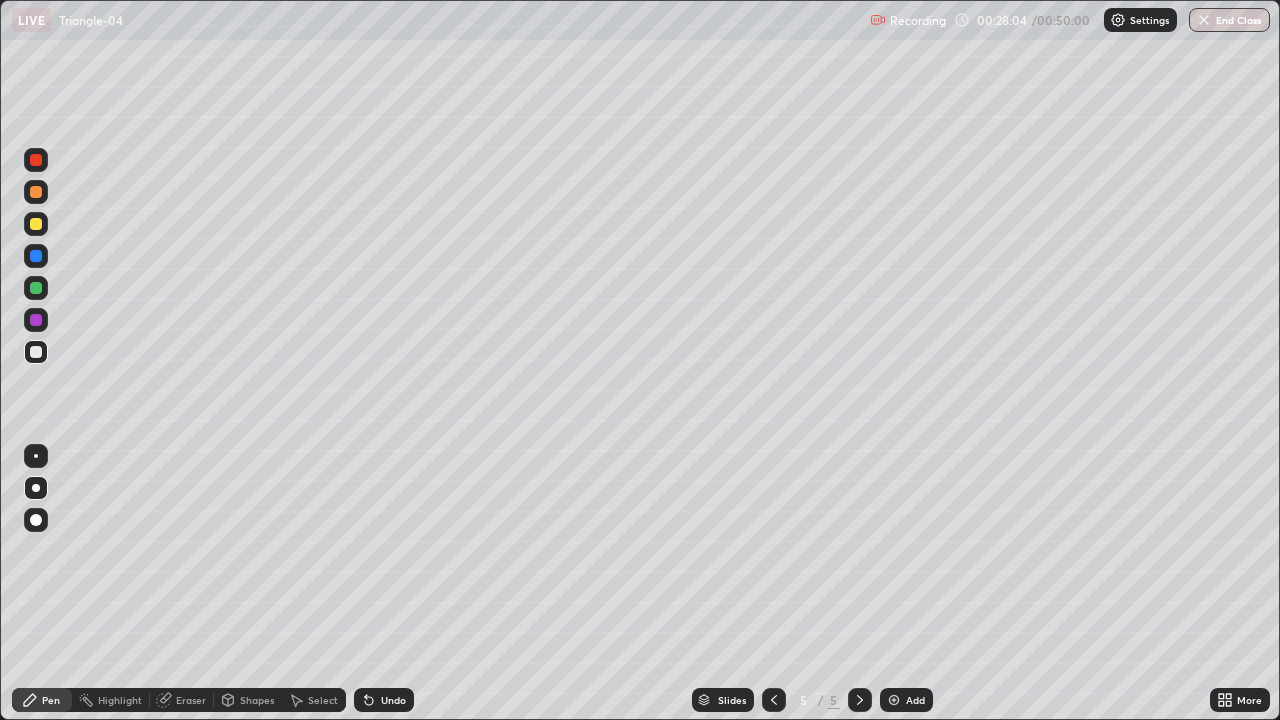 click on "Shapes" at bounding box center [257, 700] 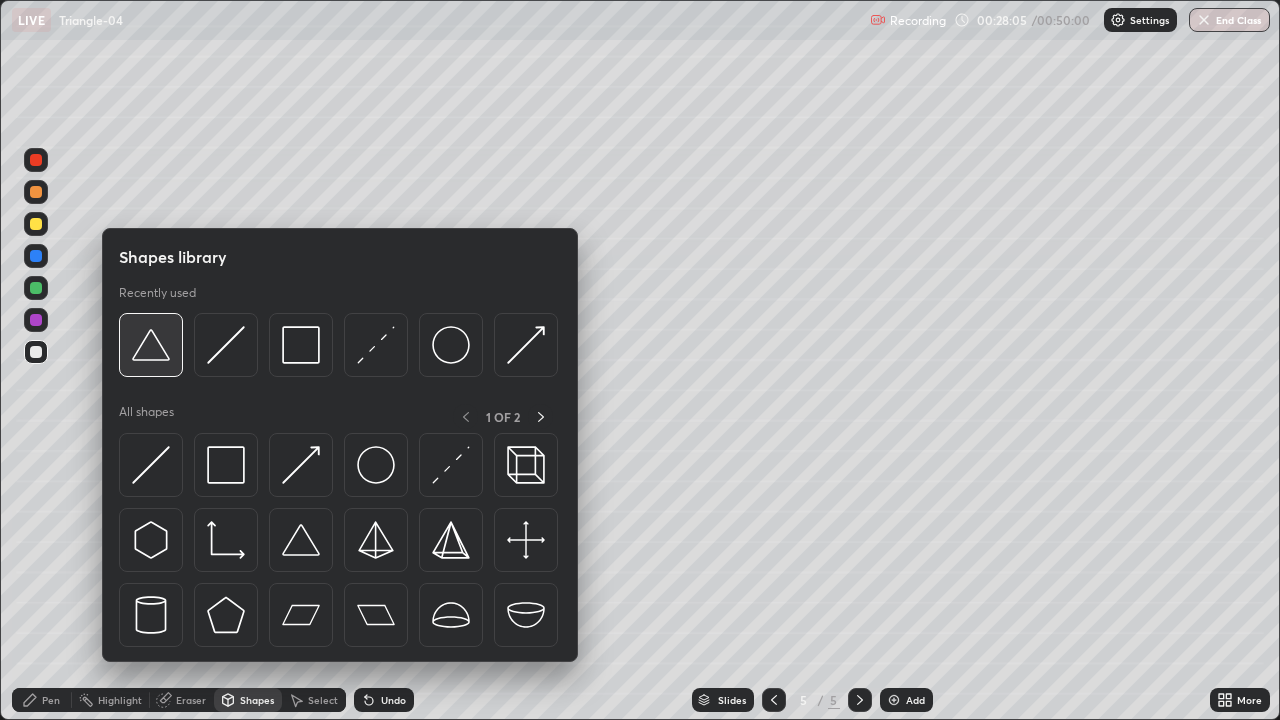 click at bounding box center (151, 345) 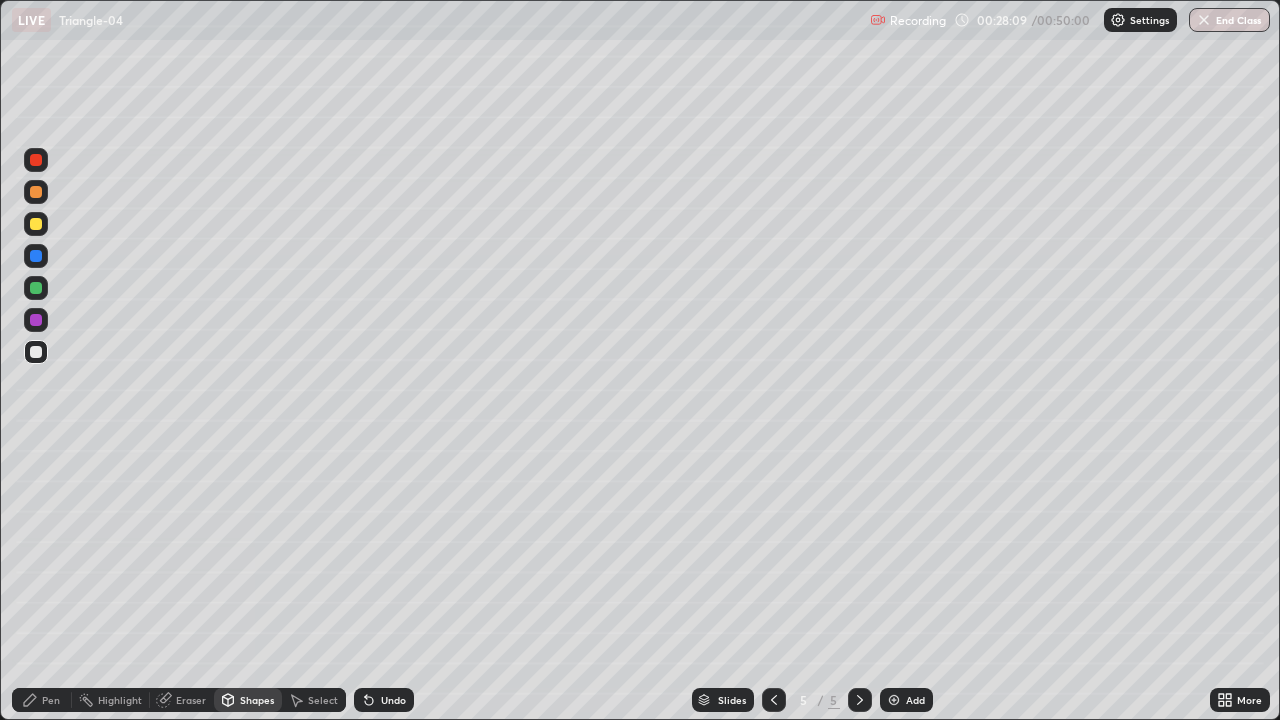 click on "Pen" at bounding box center (51, 700) 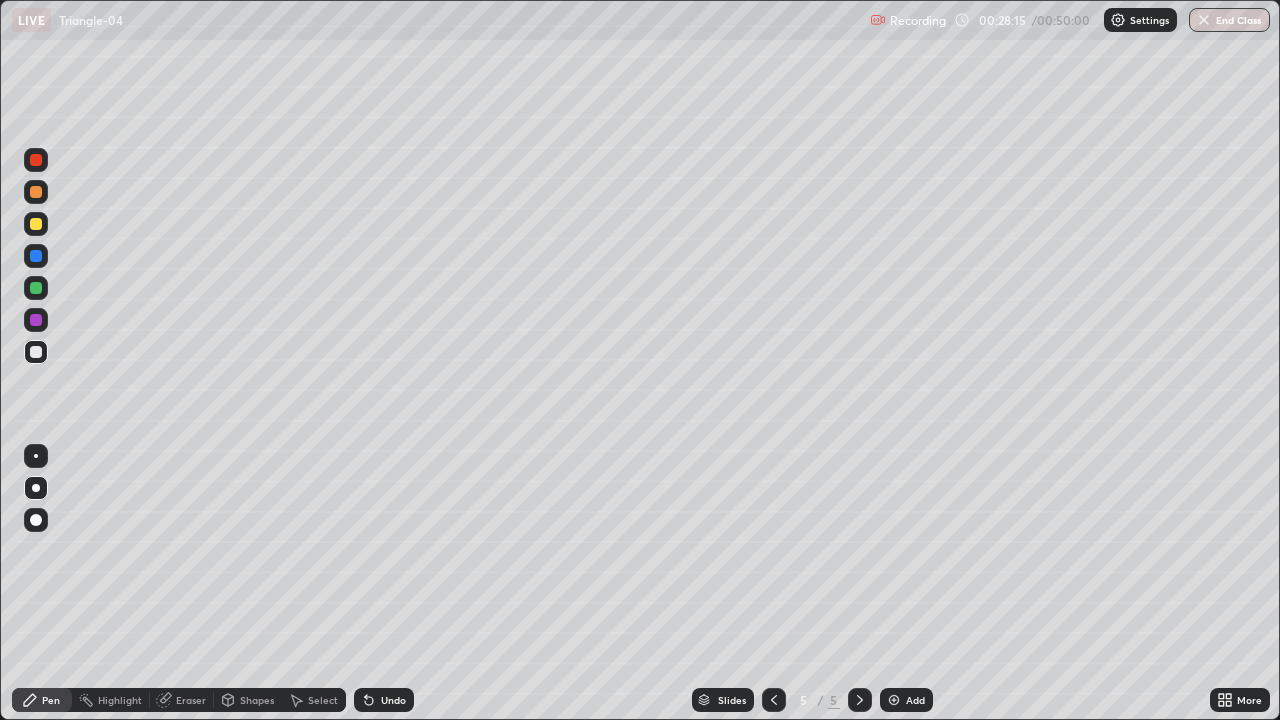click on "Shapes" at bounding box center (257, 700) 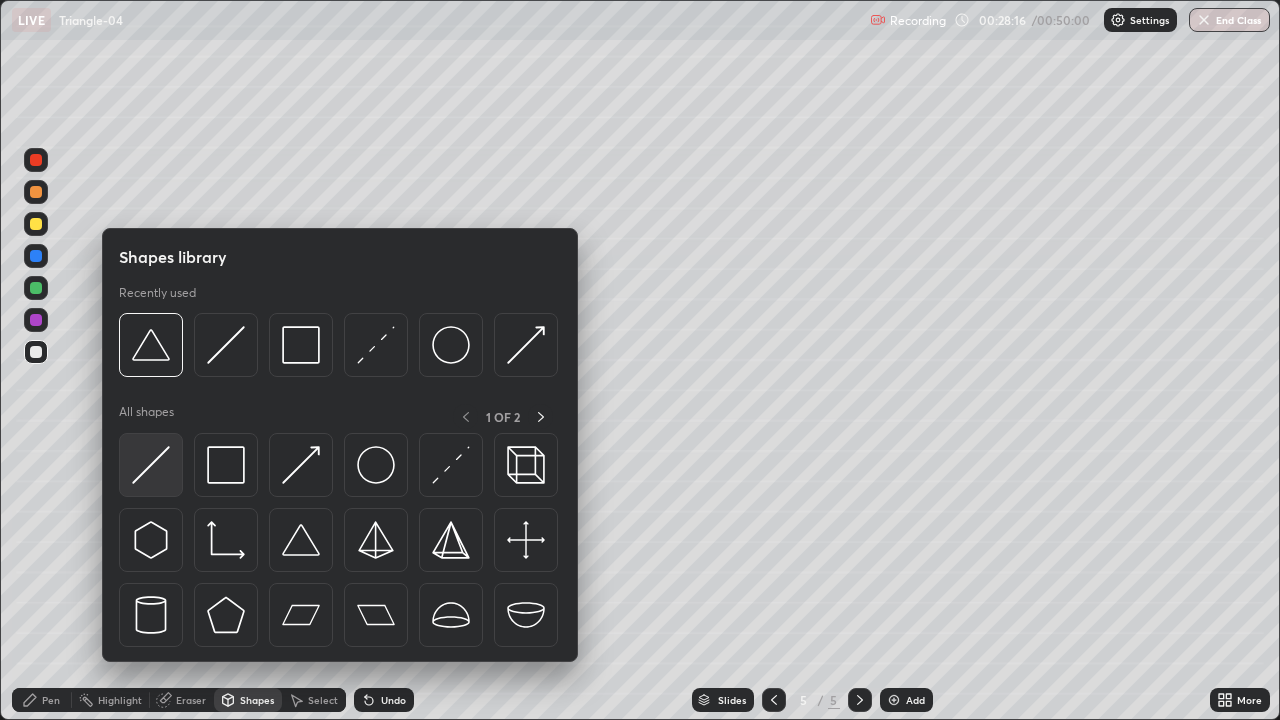 click at bounding box center [151, 465] 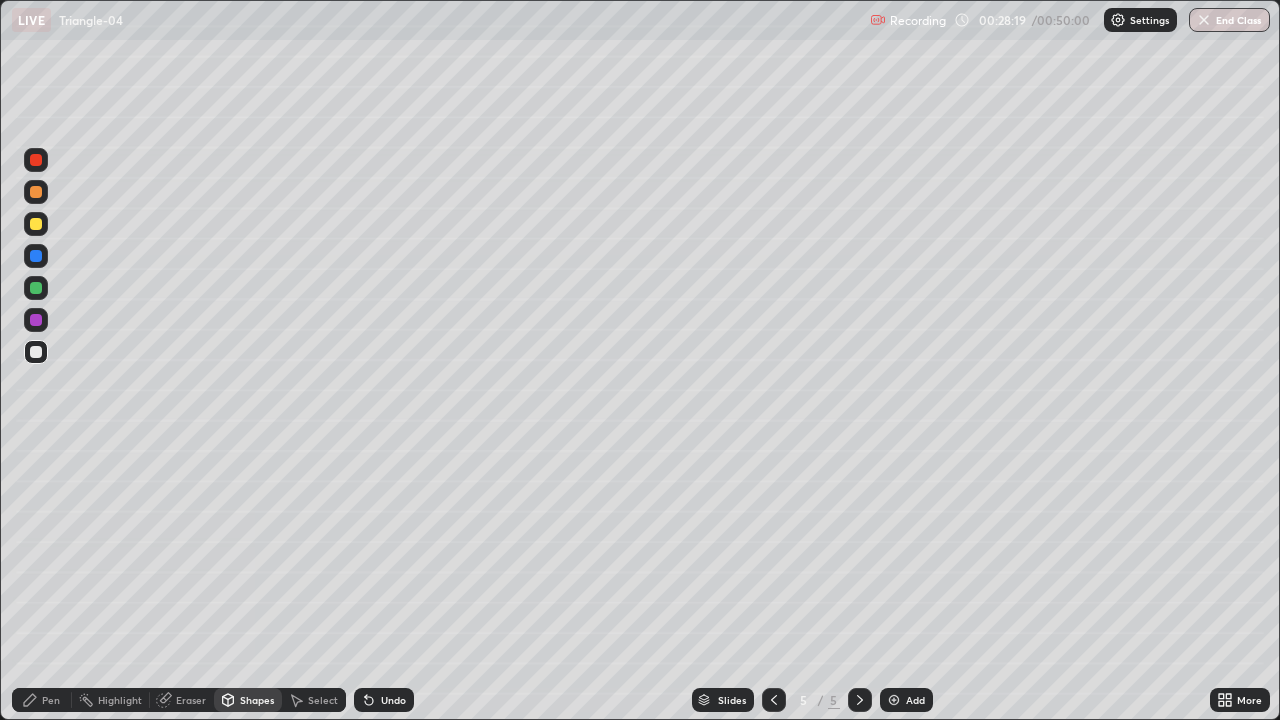 click on "Pen" at bounding box center [51, 700] 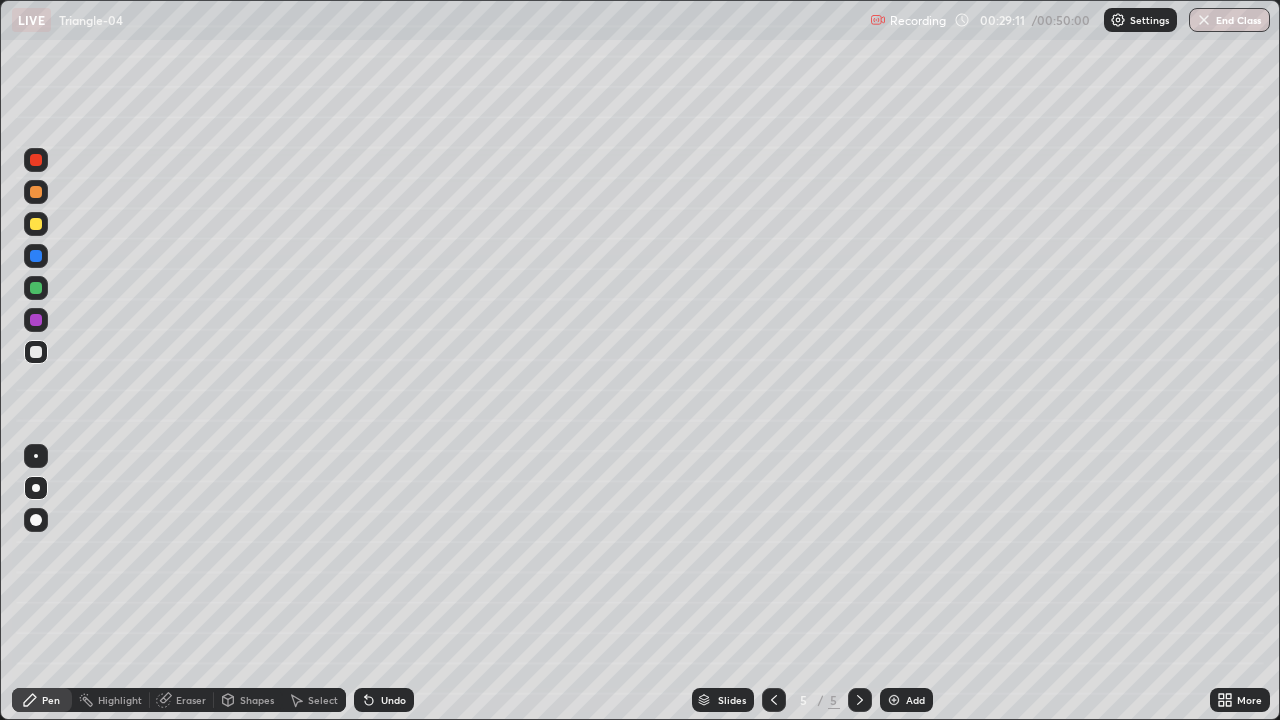 click at bounding box center [36, 288] 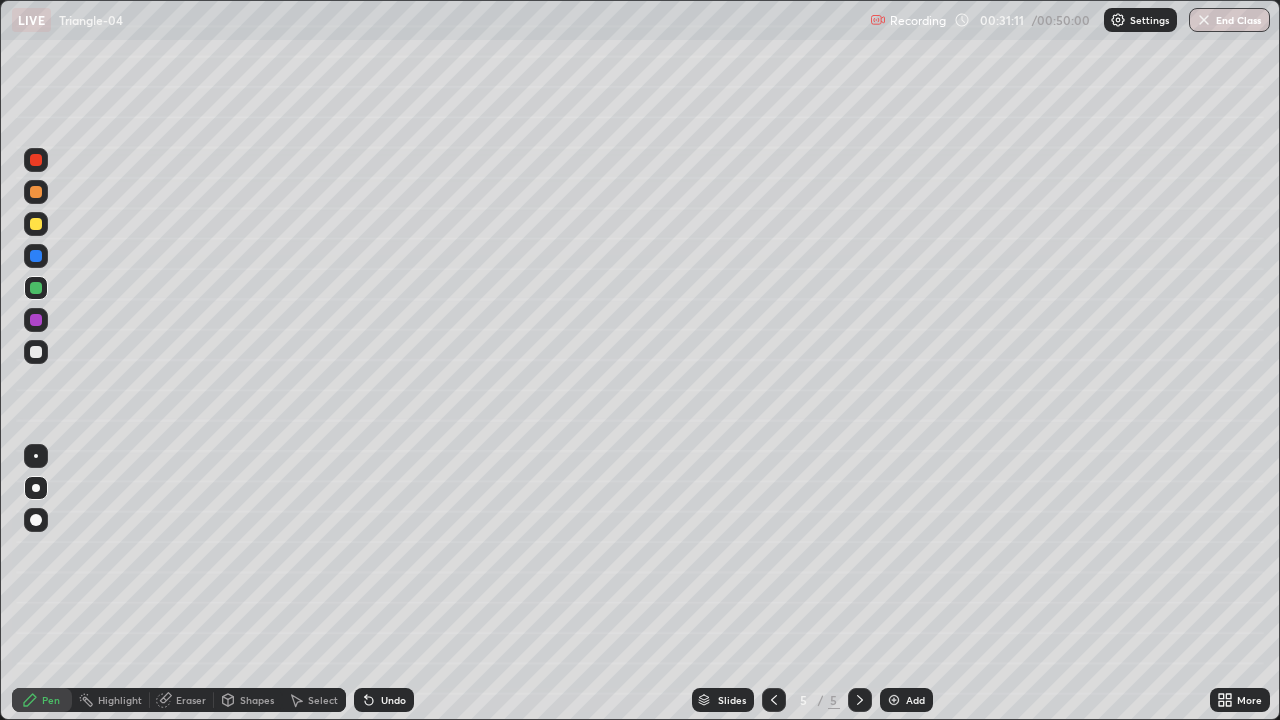 click at bounding box center [36, 320] 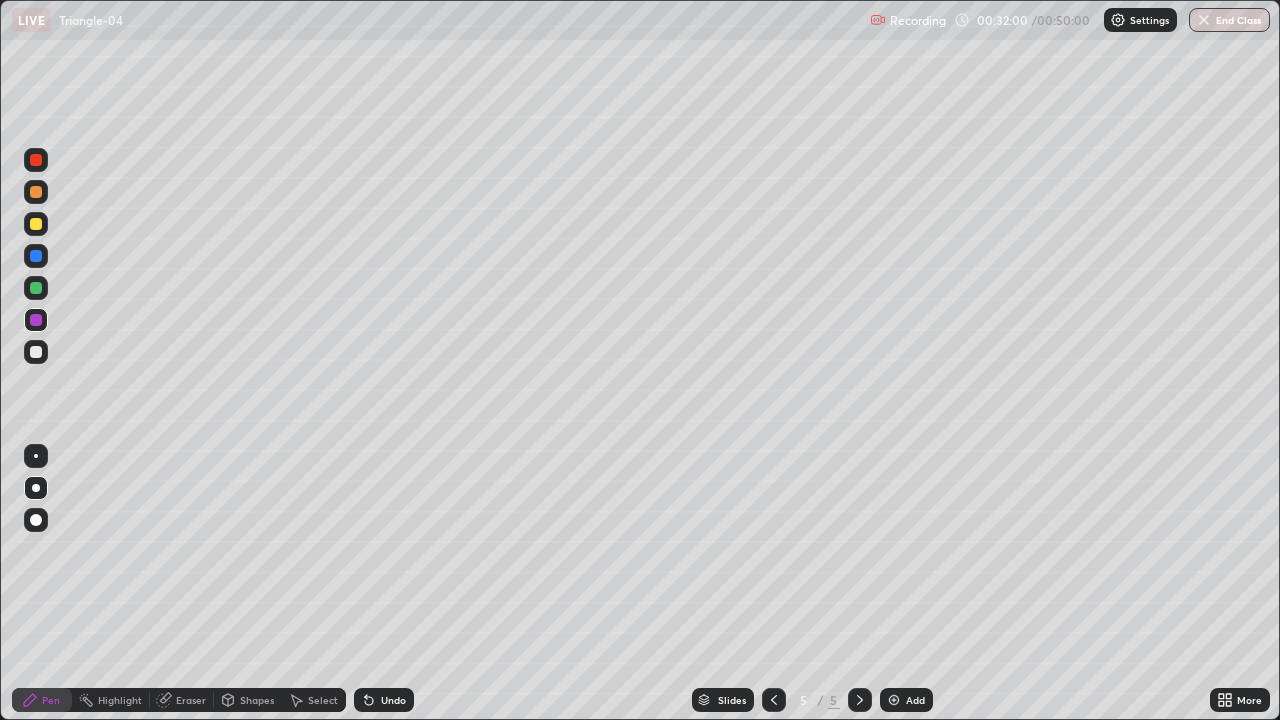 click on "Eraser" at bounding box center (182, 700) 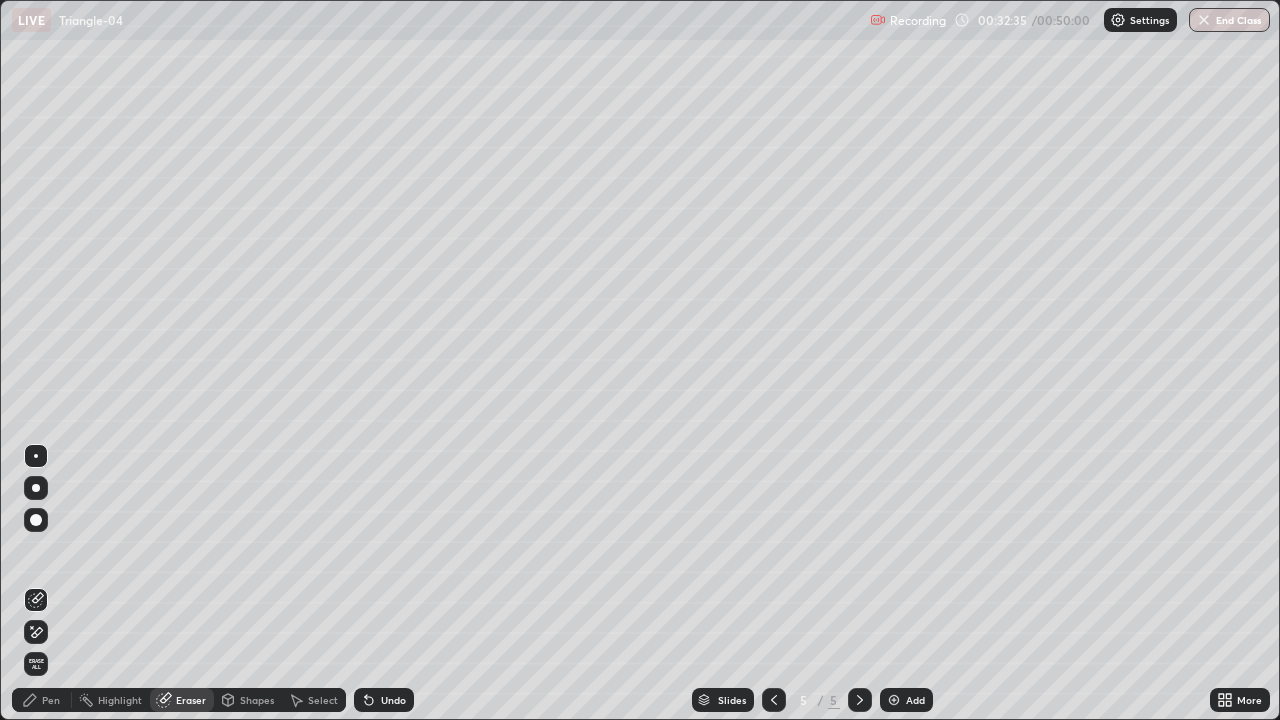 click on "Pen" at bounding box center [51, 700] 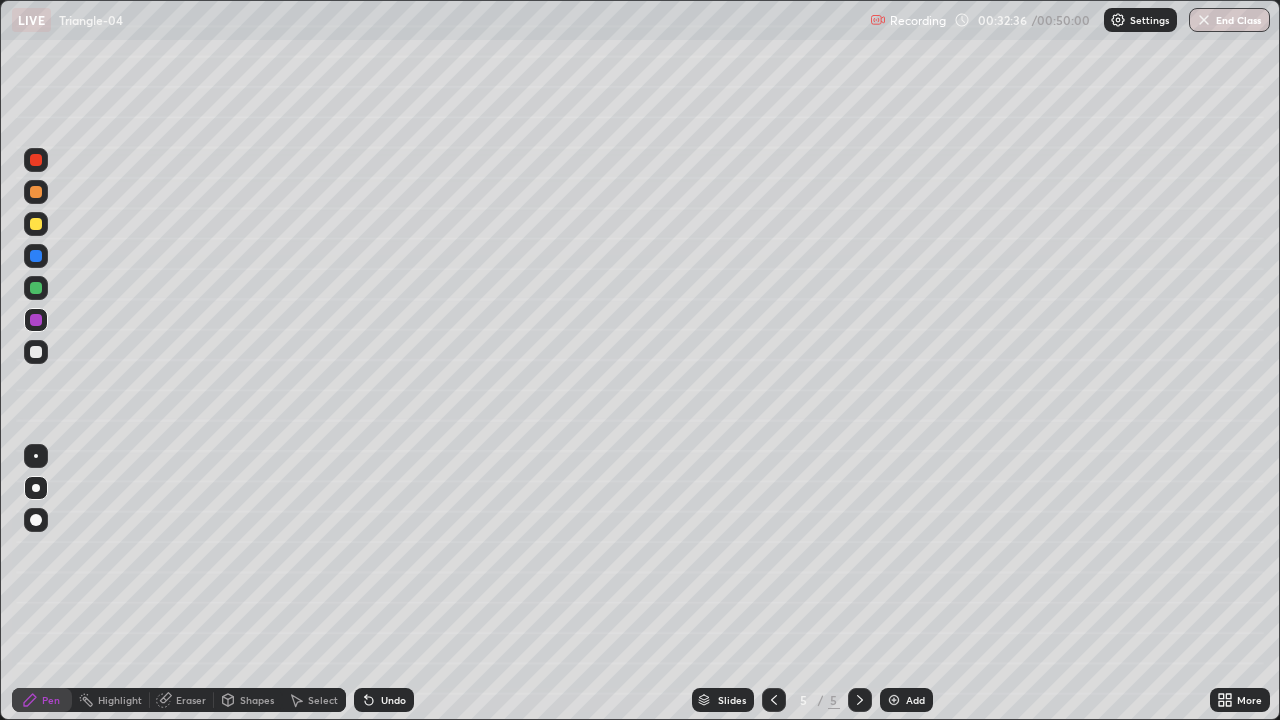 click at bounding box center (36, 352) 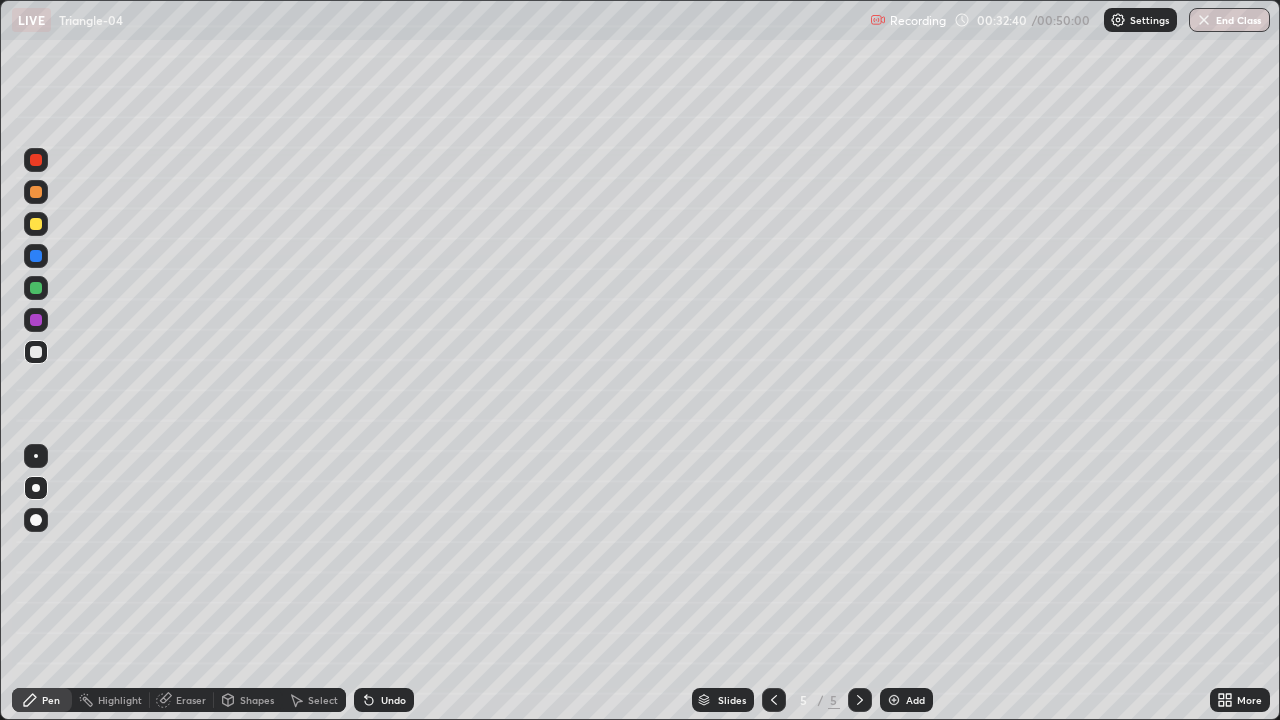 click on "Shapes" at bounding box center [257, 700] 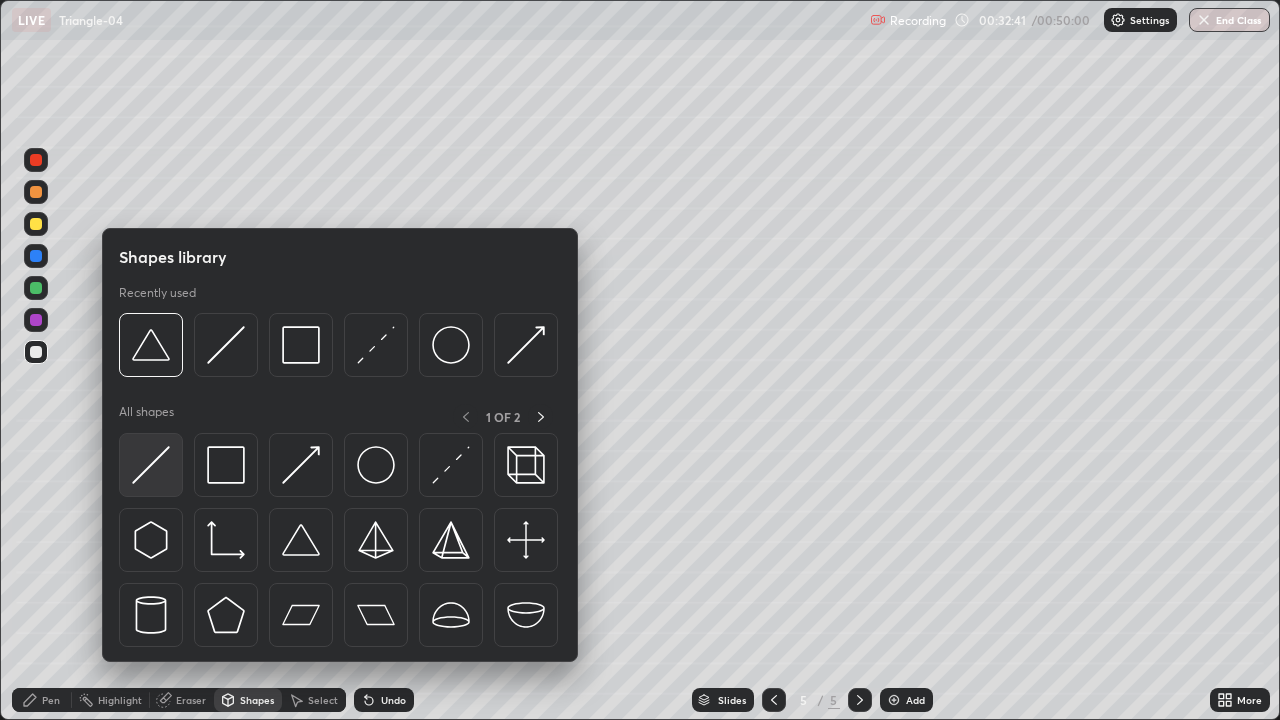 click at bounding box center (151, 465) 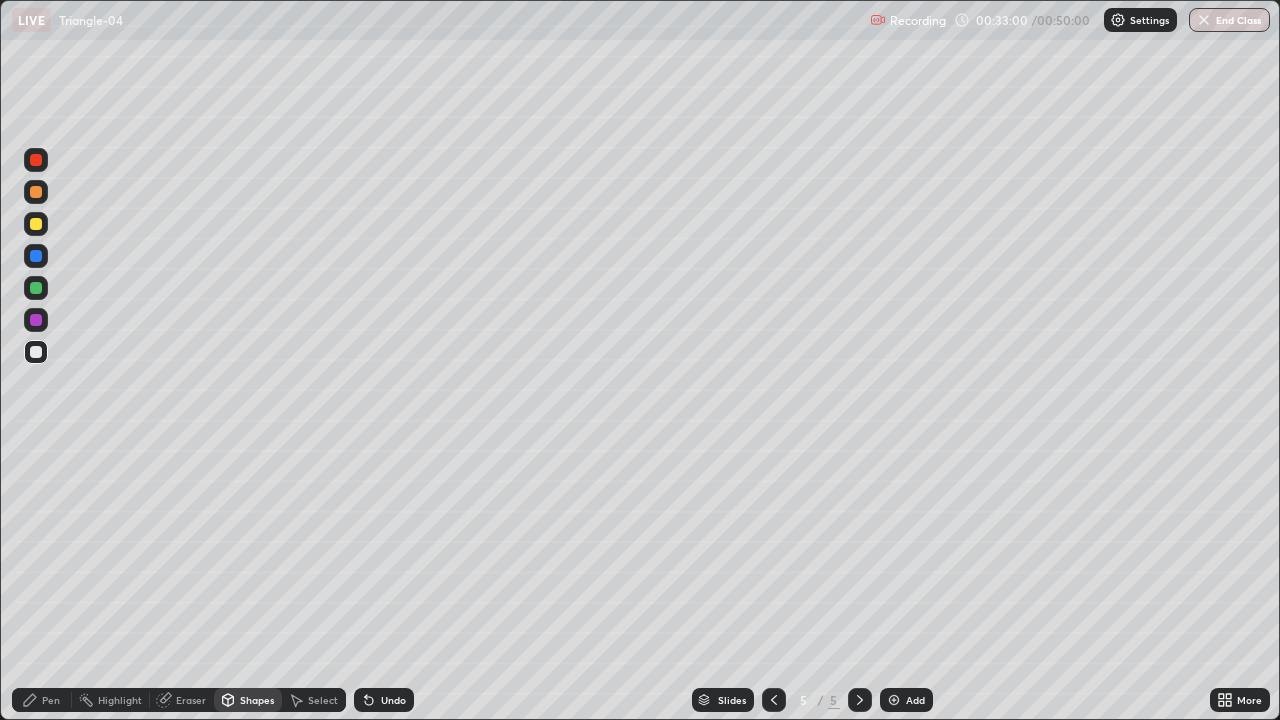 click on "Pen" at bounding box center [51, 700] 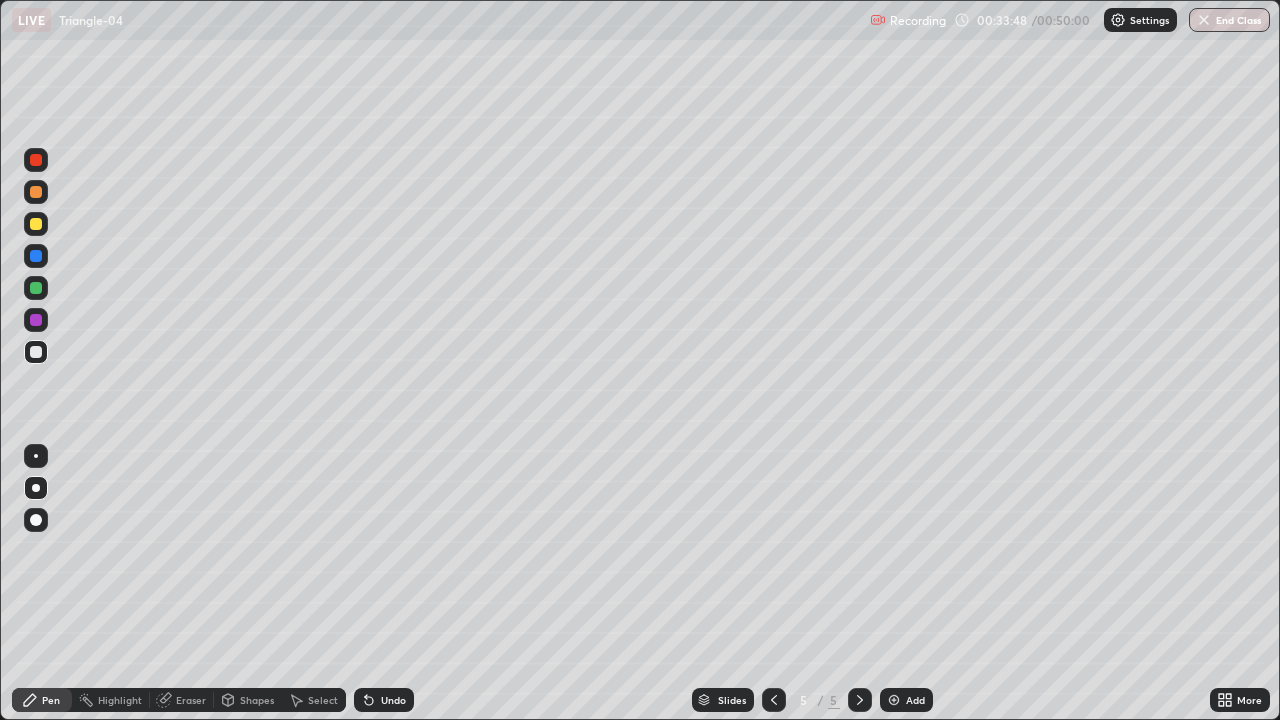 click at bounding box center (36, 288) 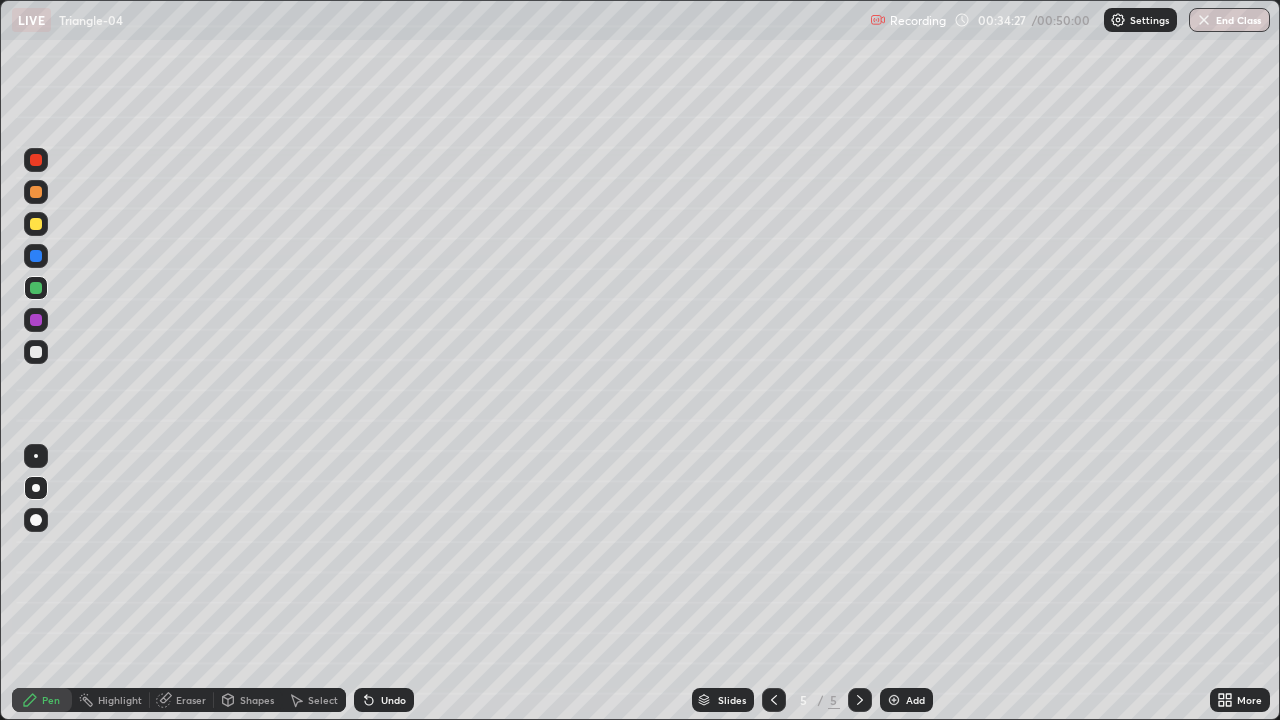 click at bounding box center [36, 352] 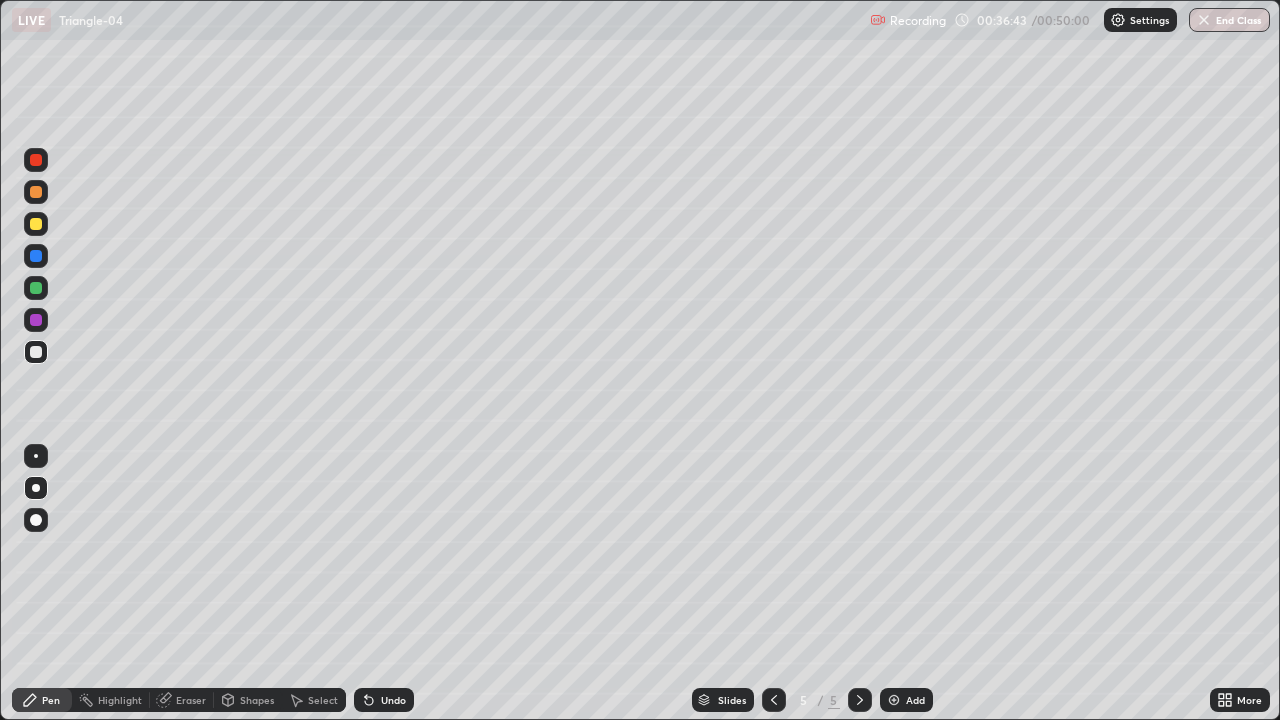 click at bounding box center [36, 192] 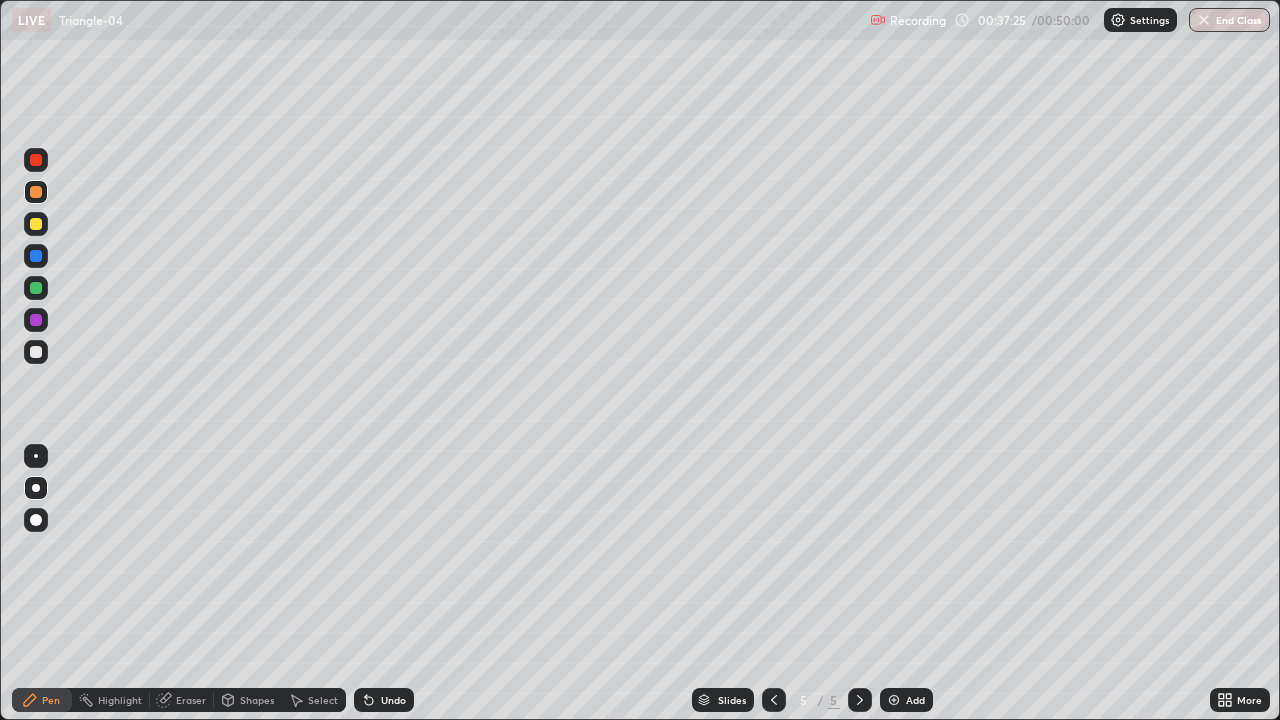 click on "Shapes" at bounding box center [257, 700] 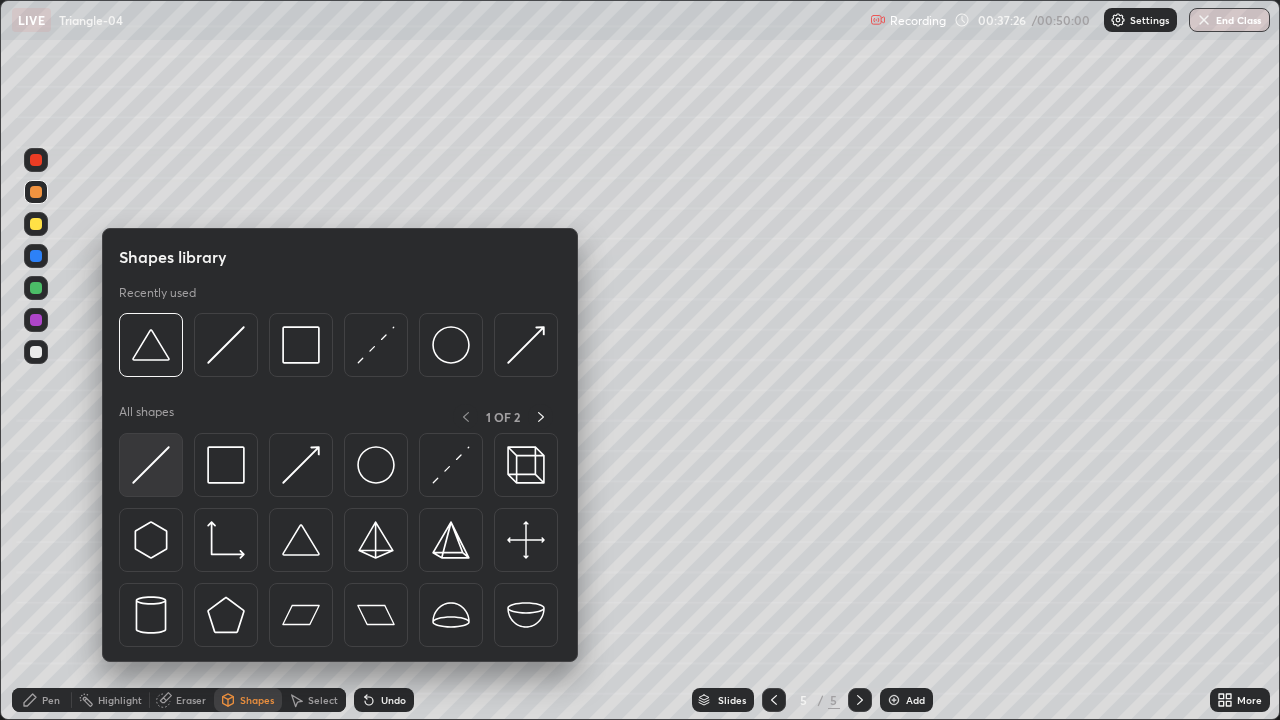 click at bounding box center [151, 465] 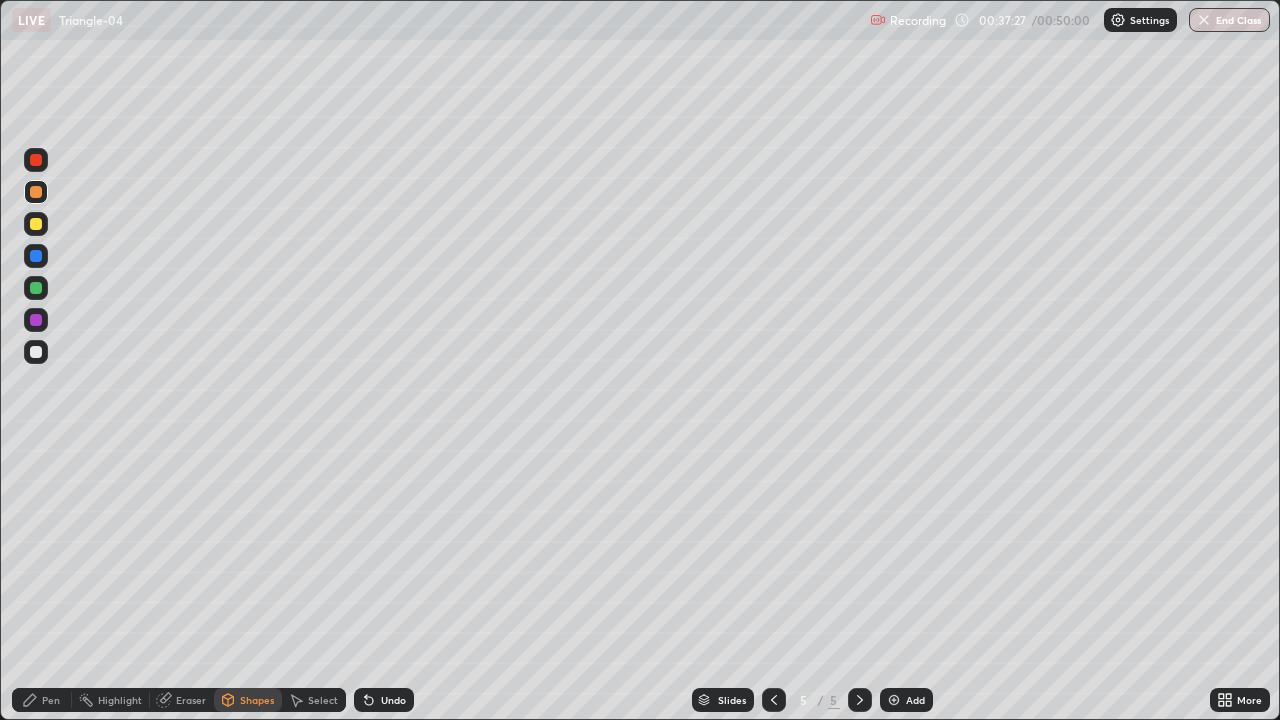 click at bounding box center [36, 160] 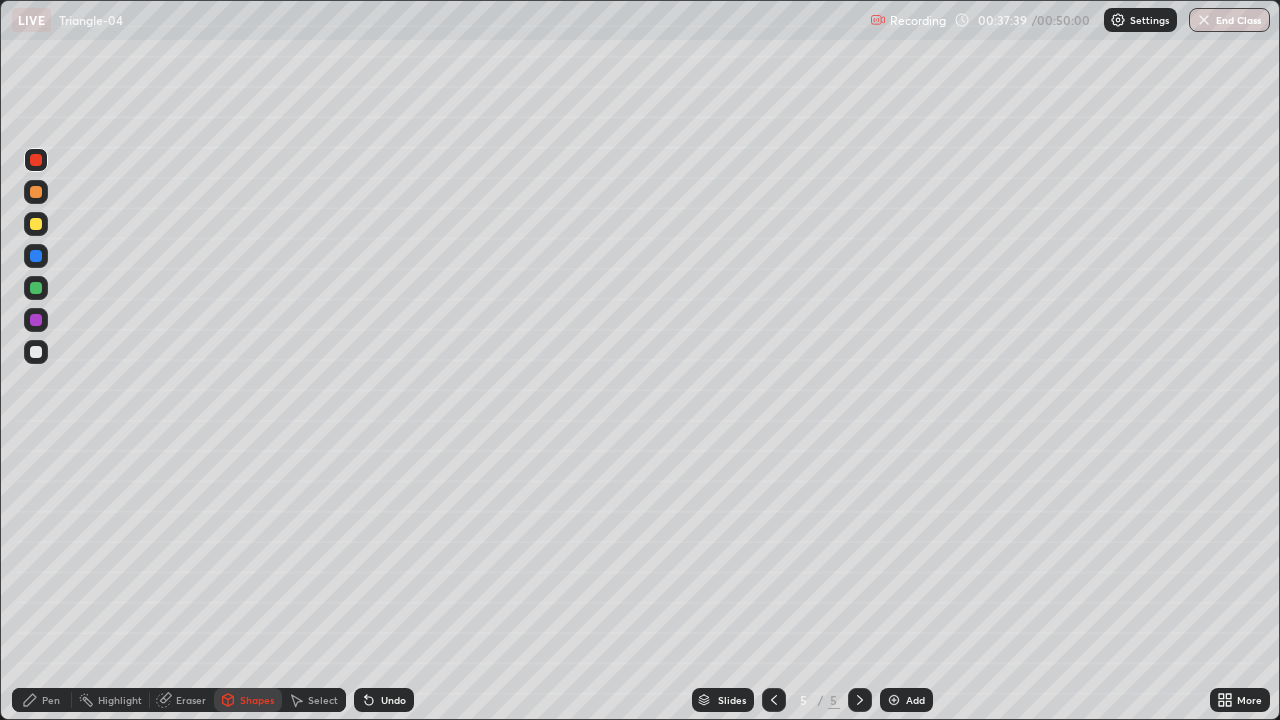 click at bounding box center [36, 288] 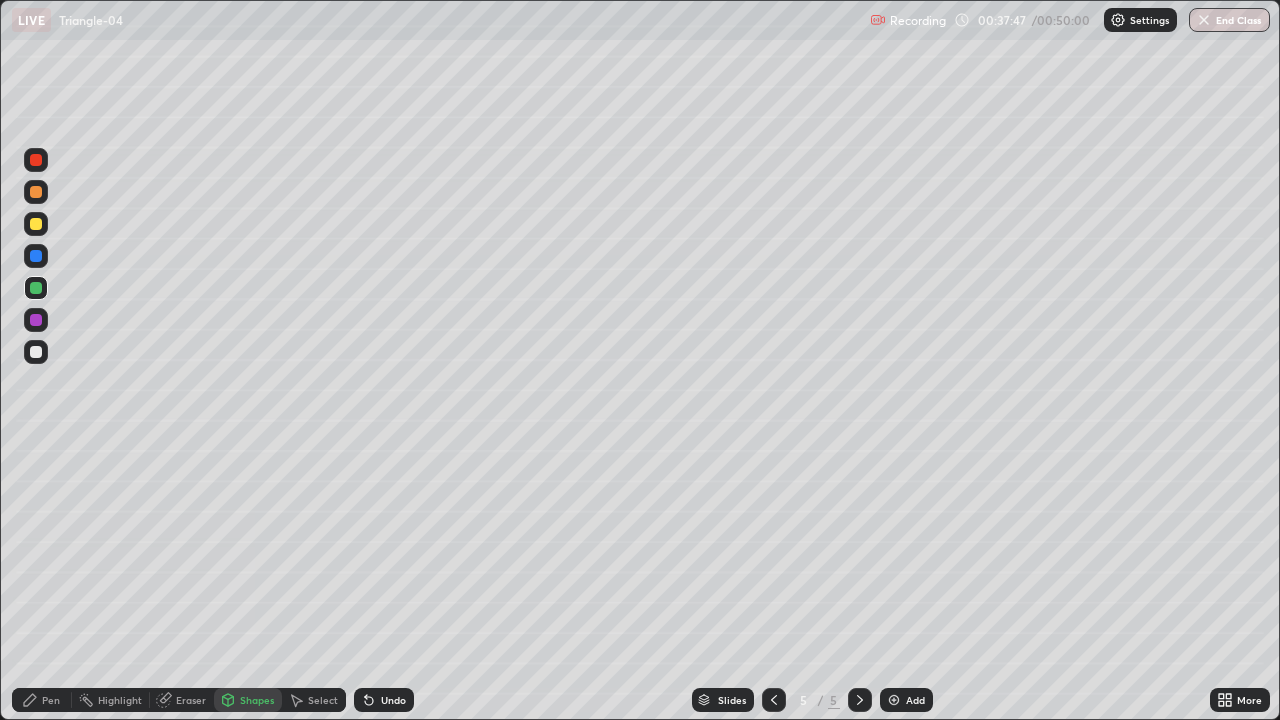 click on "Pen" at bounding box center (51, 700) 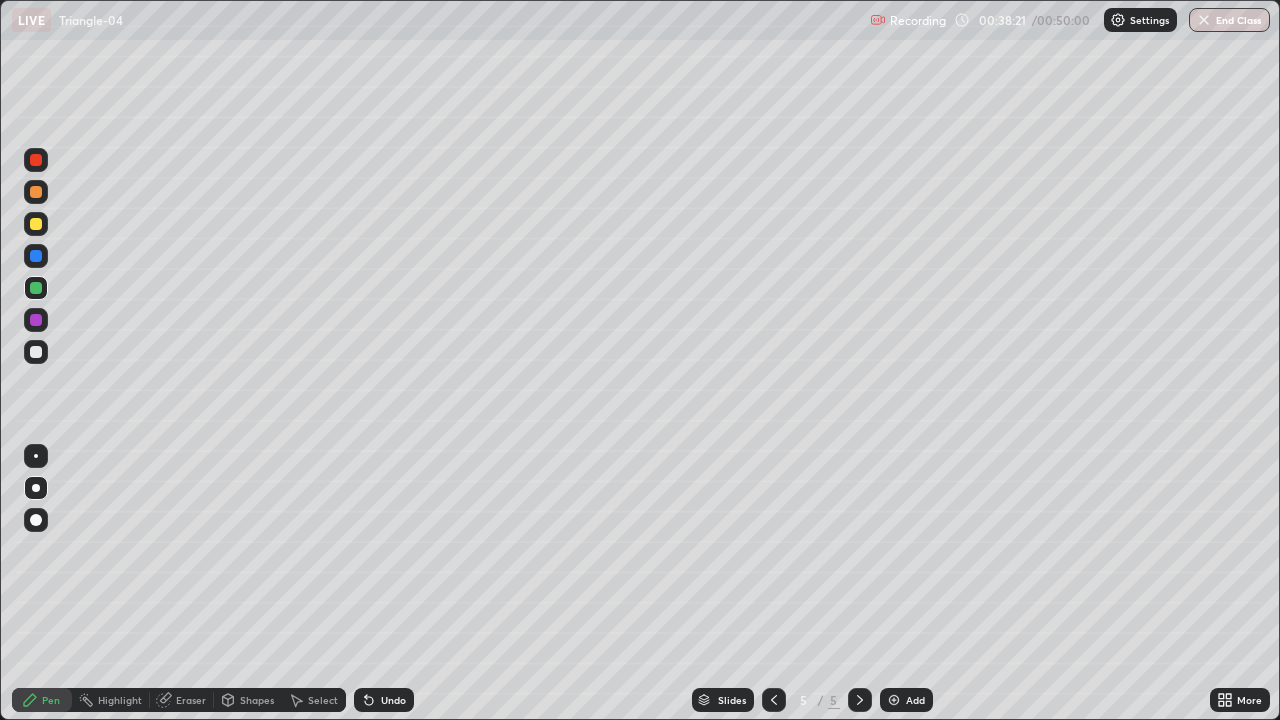 click on "Slides 5 / 5 Add" at bounding box center (812, 700) 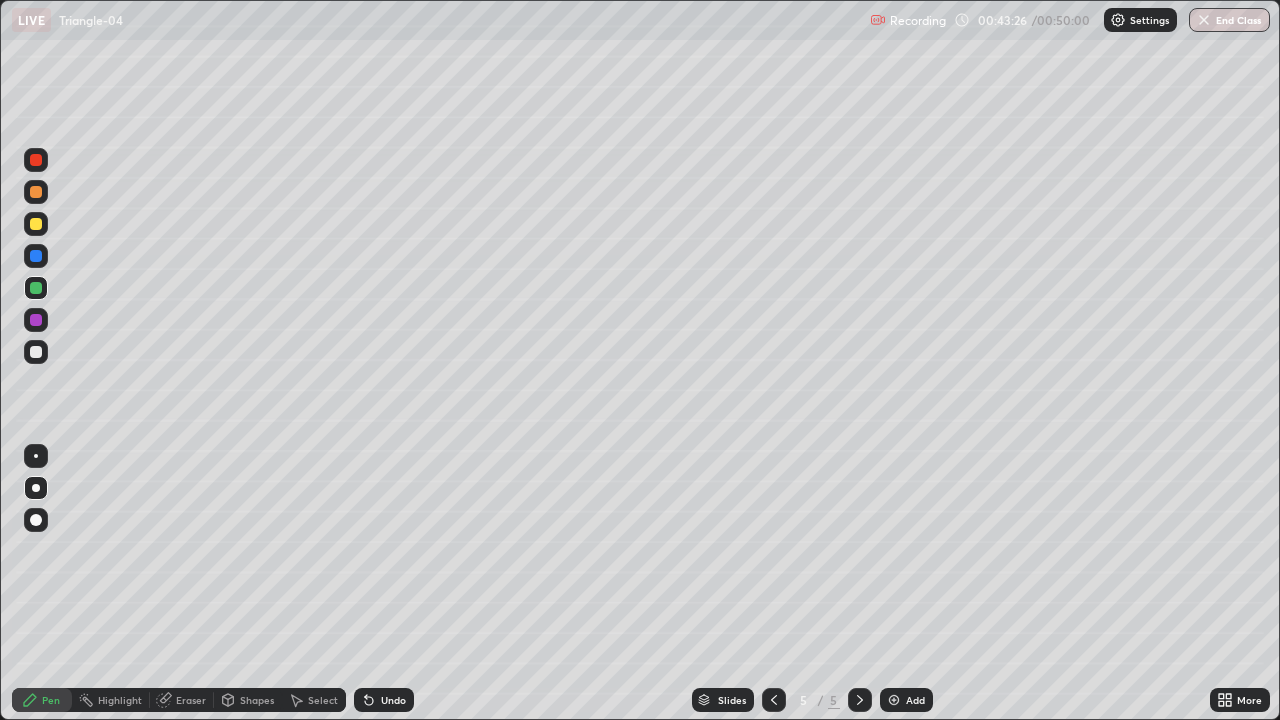click on "End Class" at bounding box center (1229, 20) 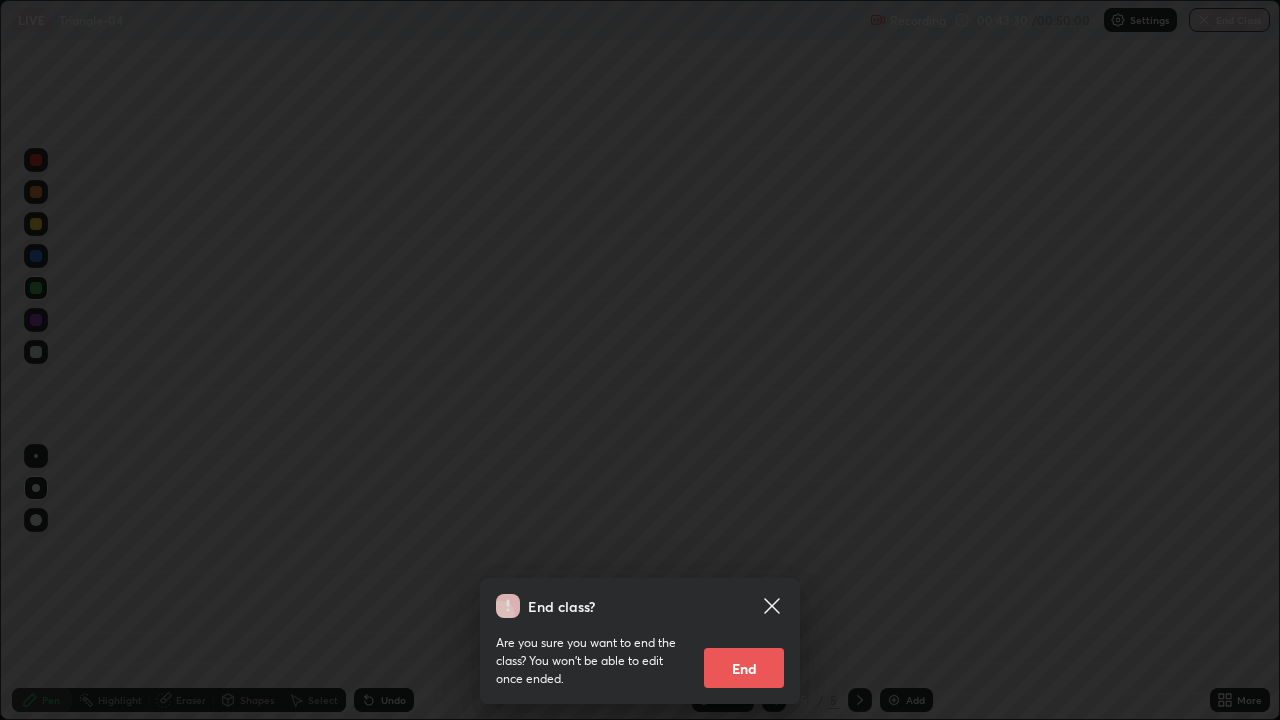click on "End" at bounding box center [744, 668] 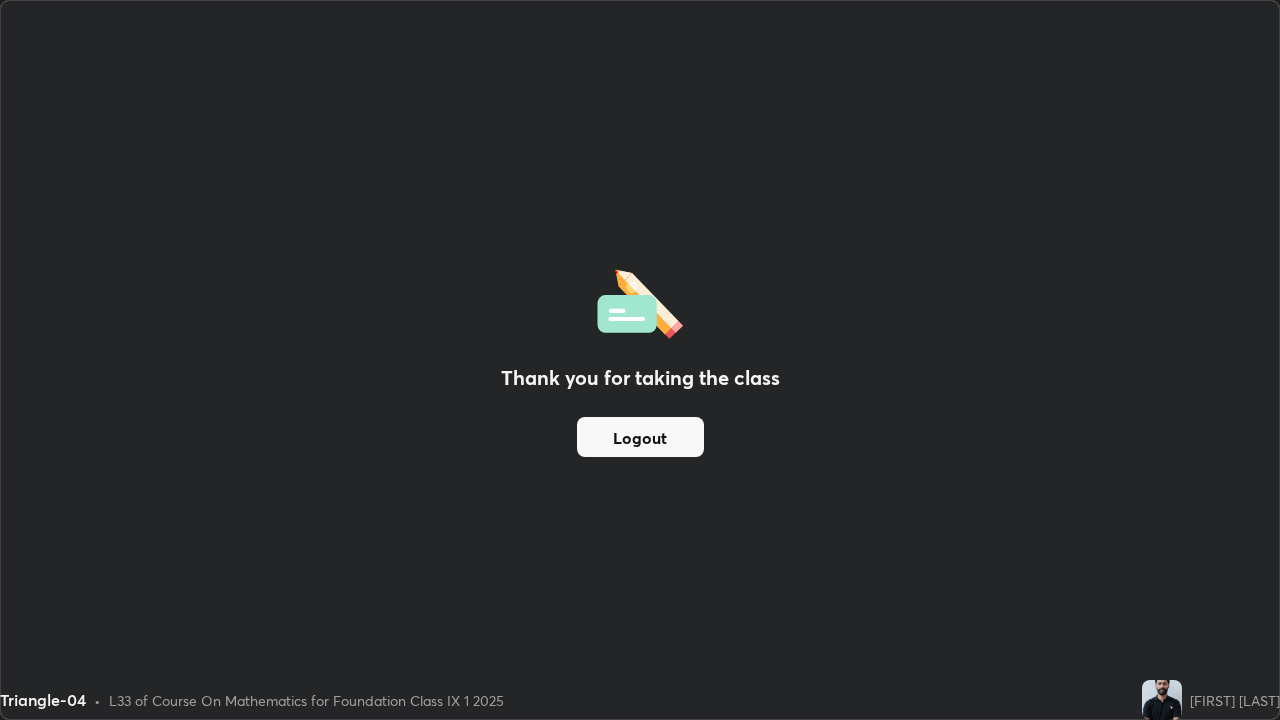 click on "Logout" at bounding box center [640, 437] 